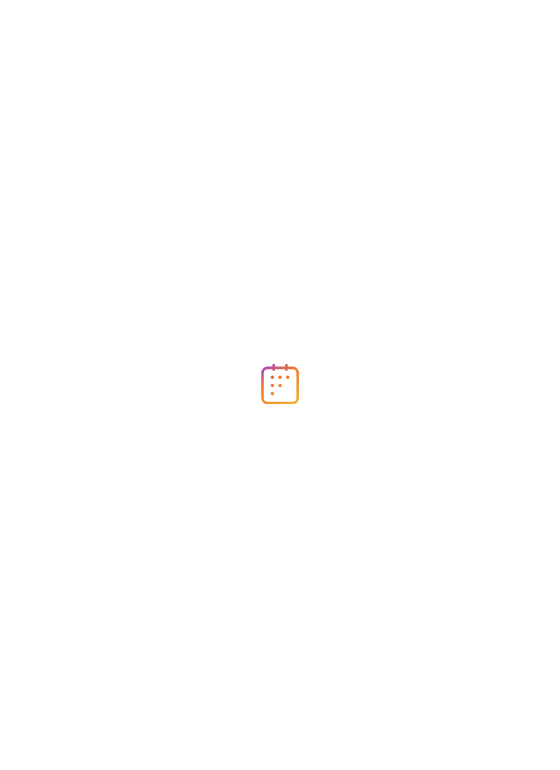 scroll, scrollTop: 0, scrollLeft: 0, axis: both 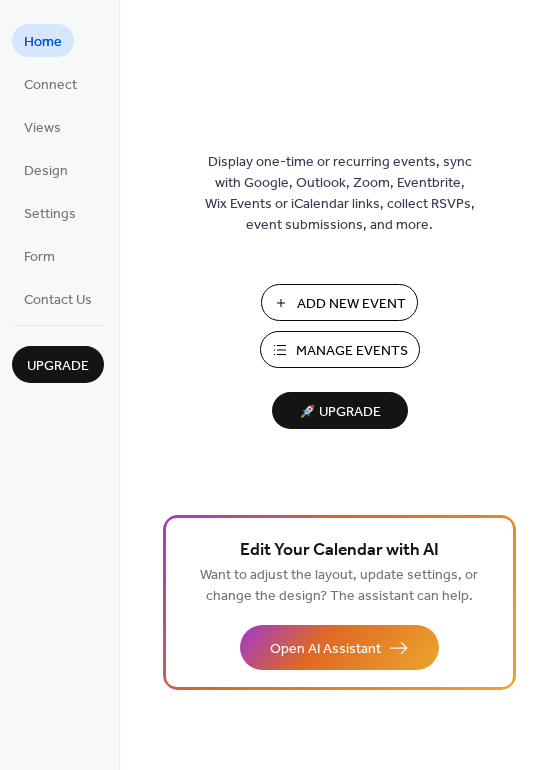 click on "Manage Events" at bounding box center [352, 351] 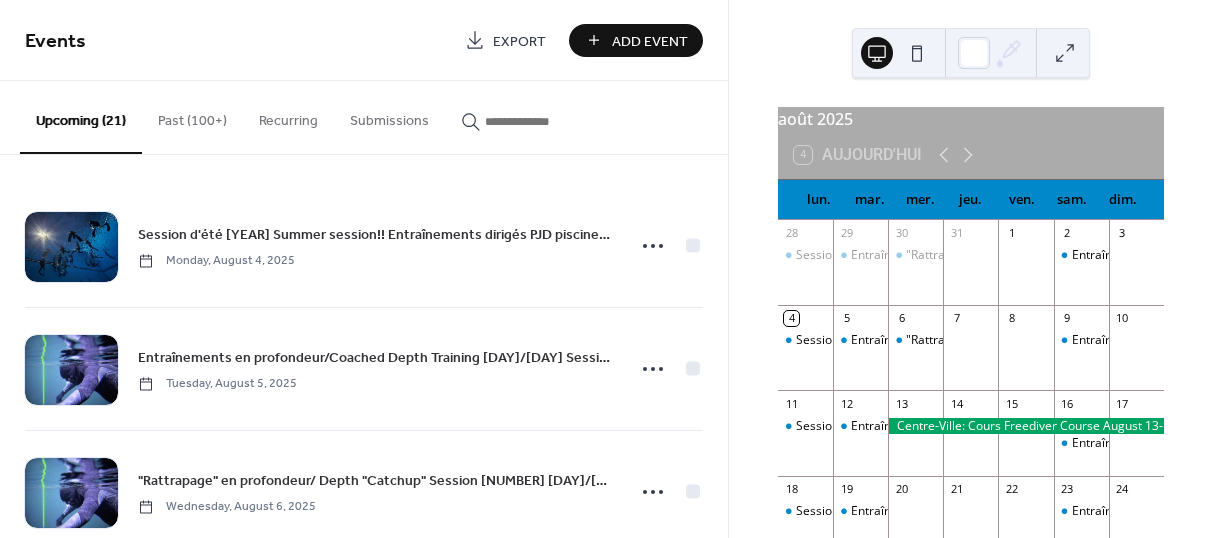 scroll, scrollTop: 0, scrollLeft: 0, axis: both 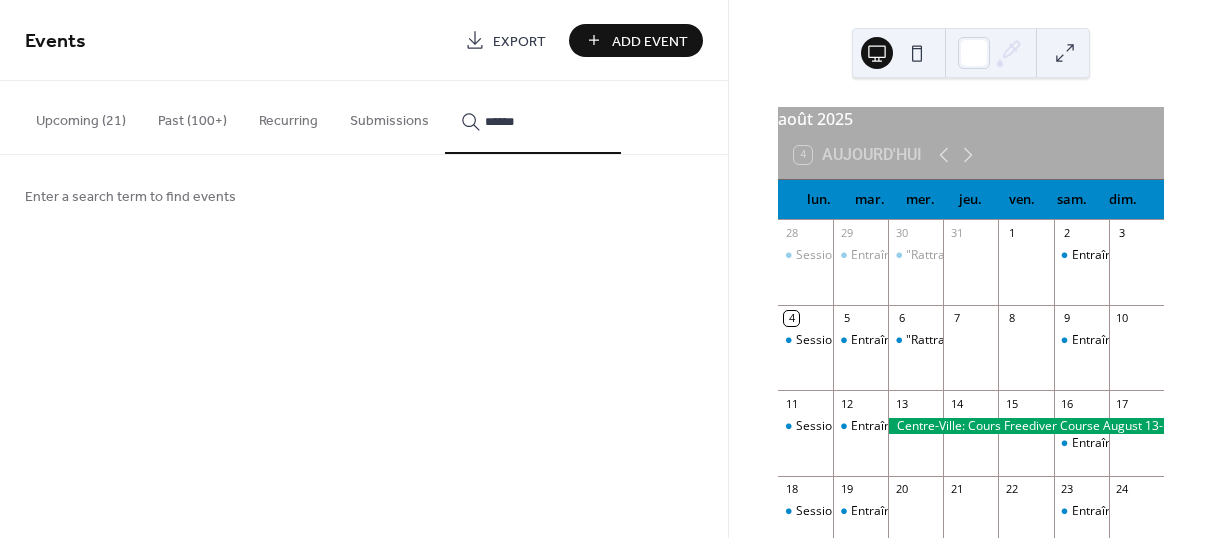 click on "*****" at bounding box center [533, 117] 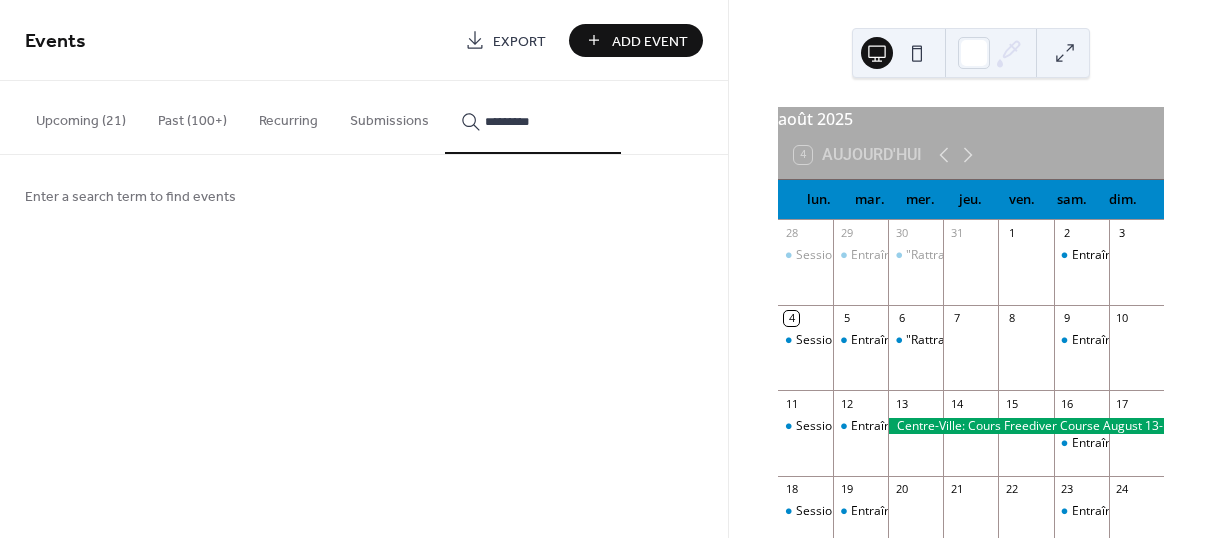 click on "********" at bounding box center [533, 117] 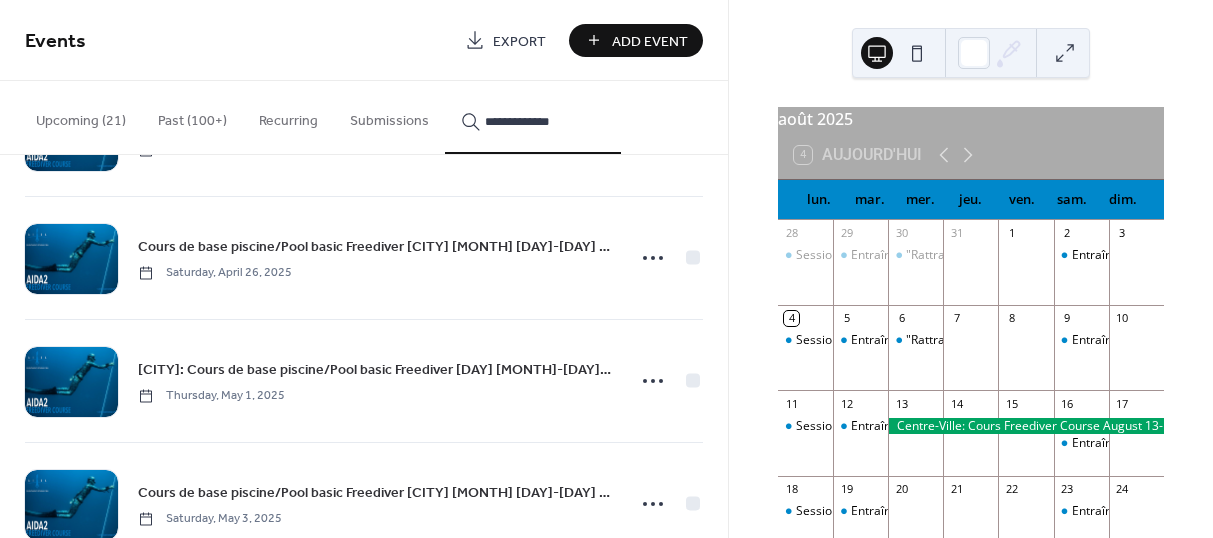 scroll, scrollTop: 29811, scrollLeft: 0, axis: vertical 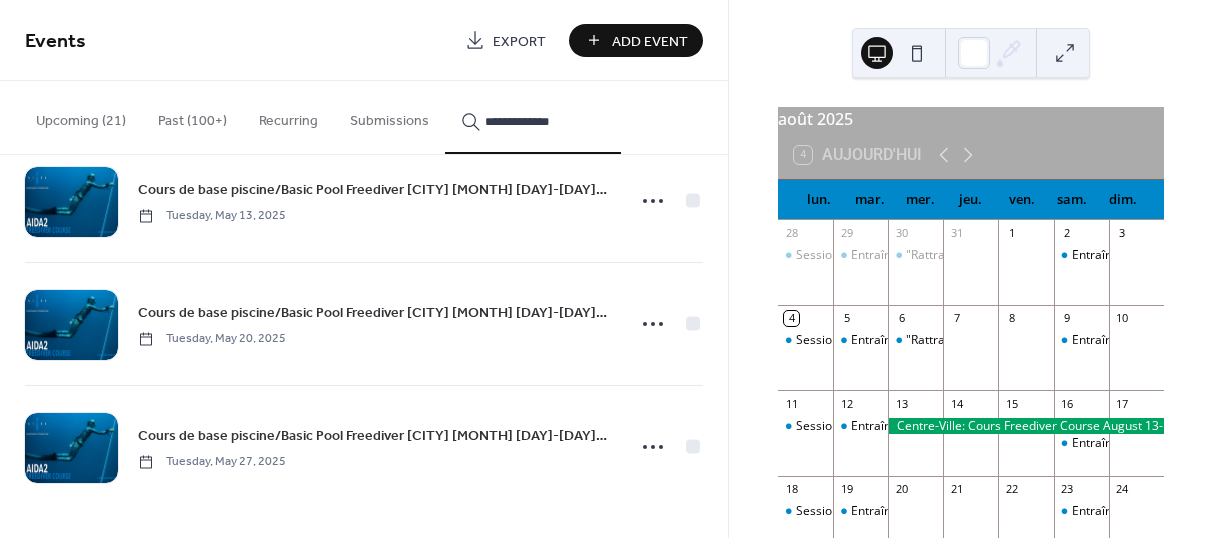 type on "**********" 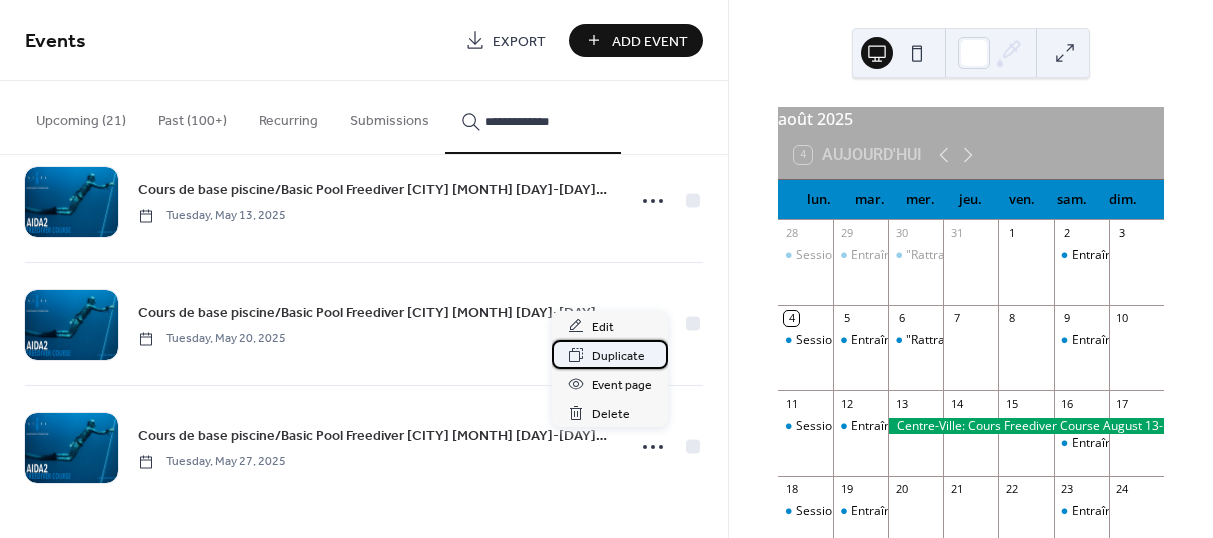 click on "Duplicate" at bounding box center (618, 356) 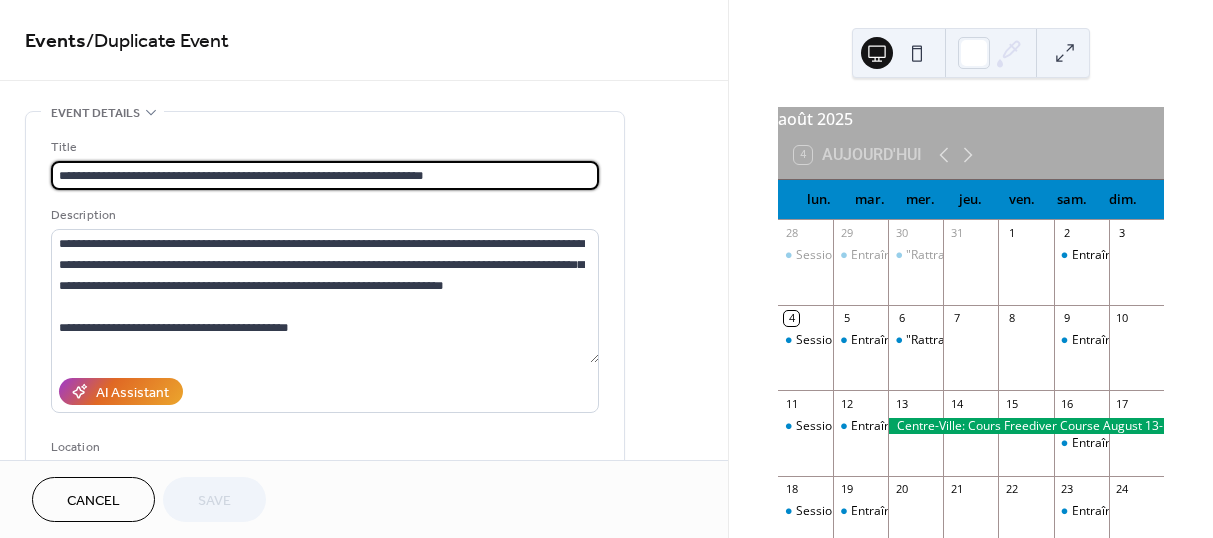 click on "**********" at bounding box center [325, 175] 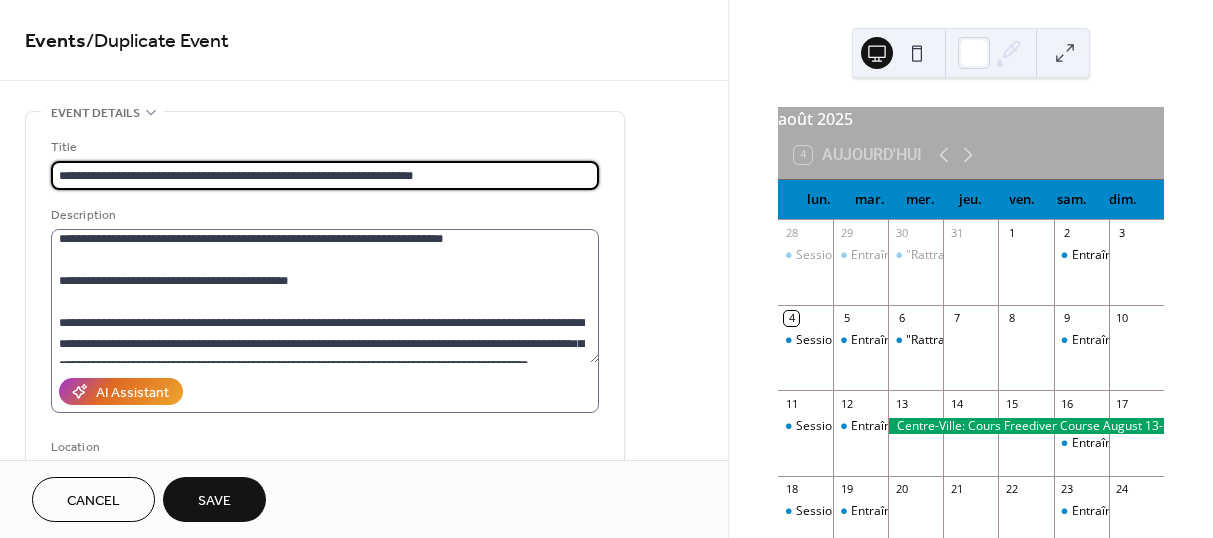 scroll, scrollTop: 46, scrollLeft: 0, axis: vertical 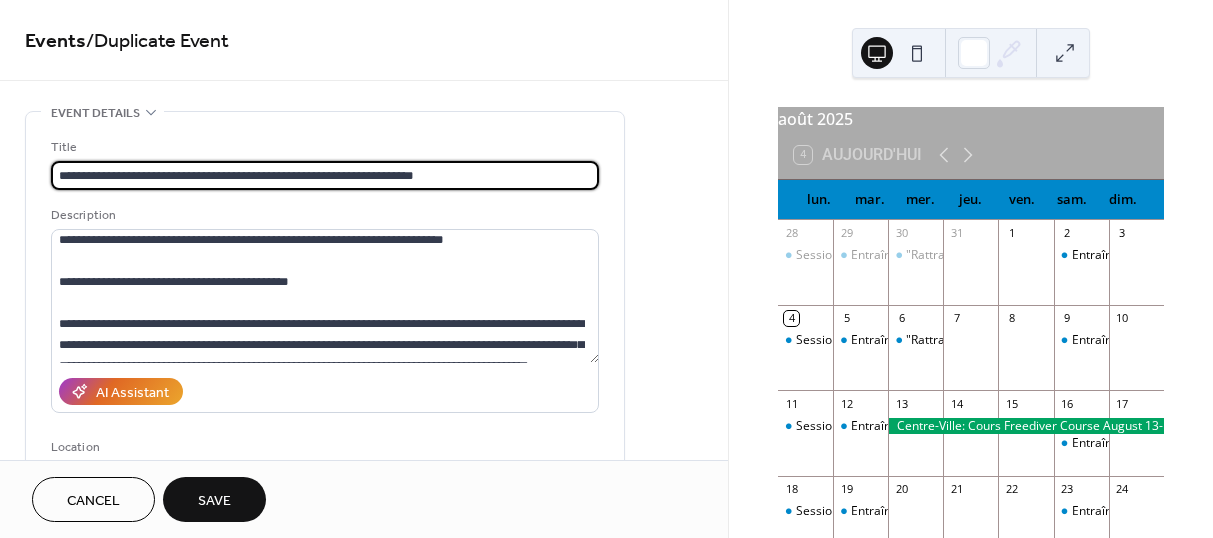 type on "**********" 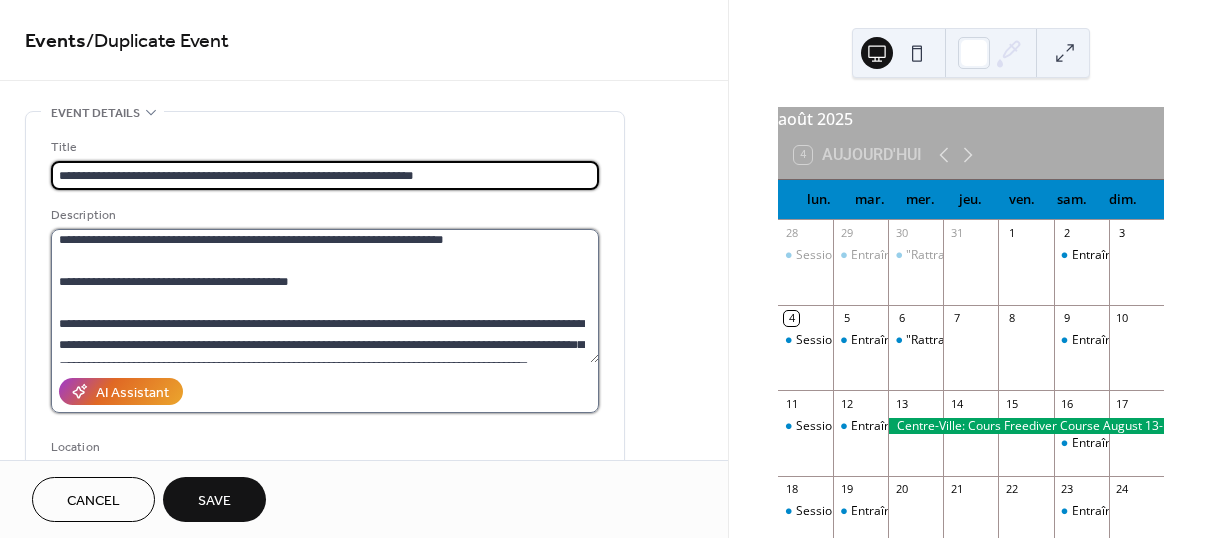 click on "**********" at bounding box center (325, 296) 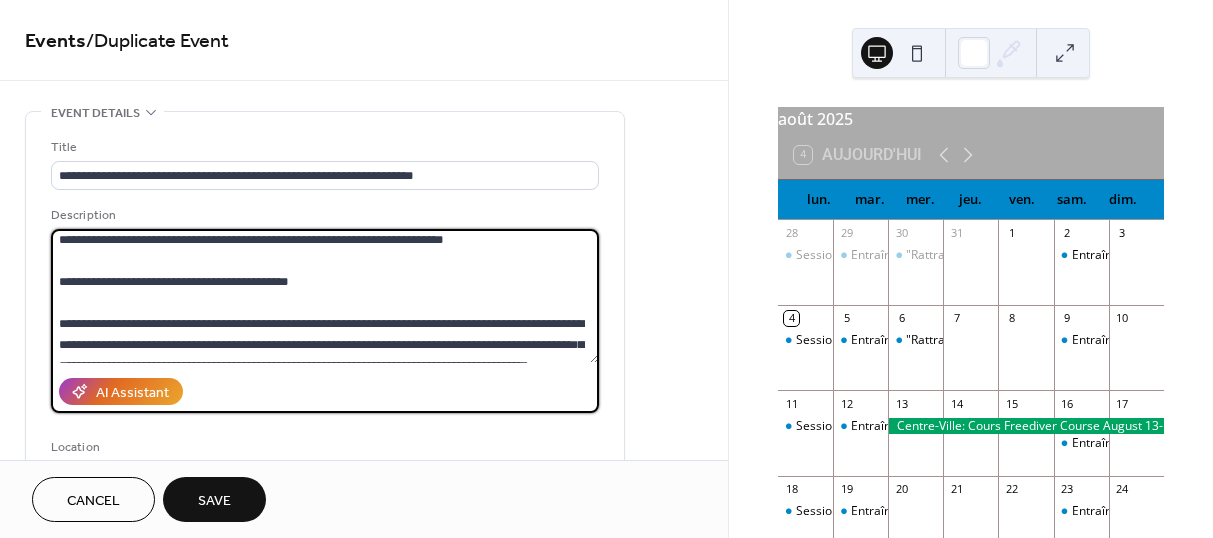 click on "**********" at bounding box center [325, 296] 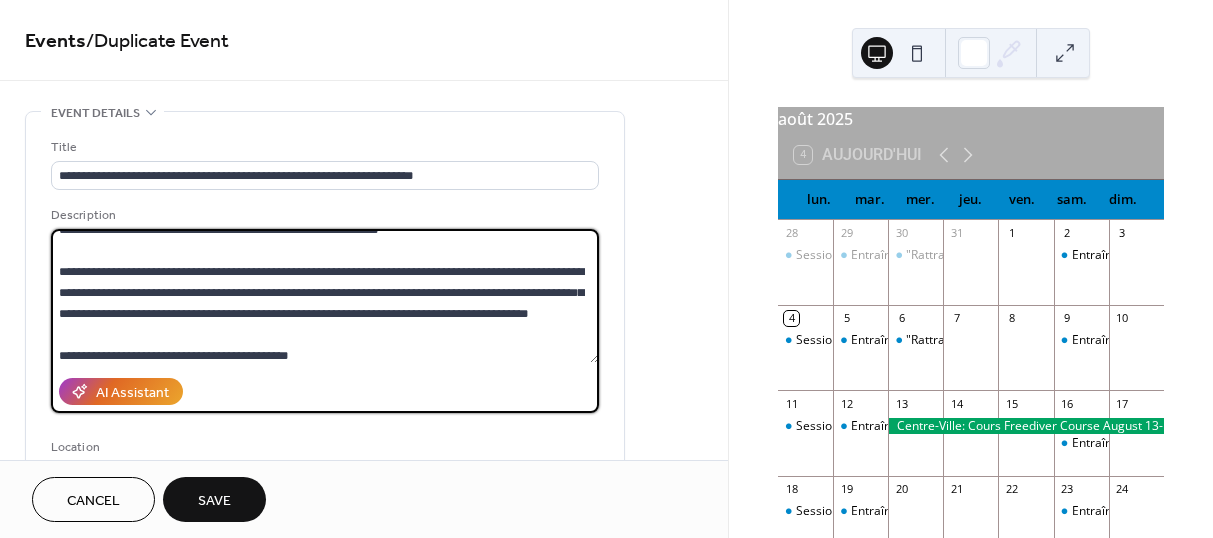 scroll, scrollTop: 105, scrollLeft: 0, axis: vertical 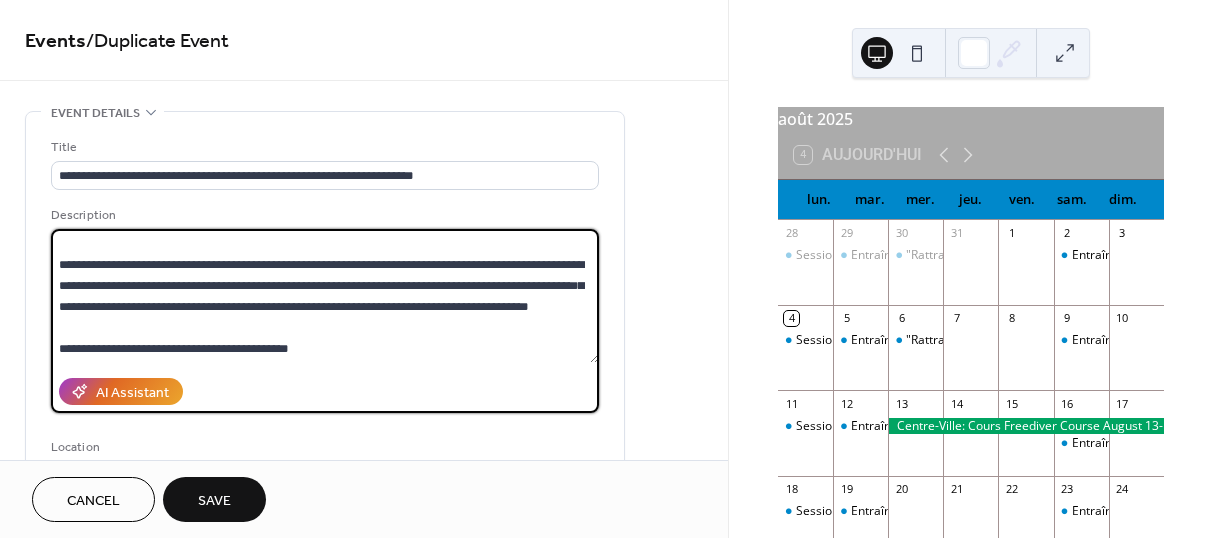 click on "**********" at bounding box center [325, 296] 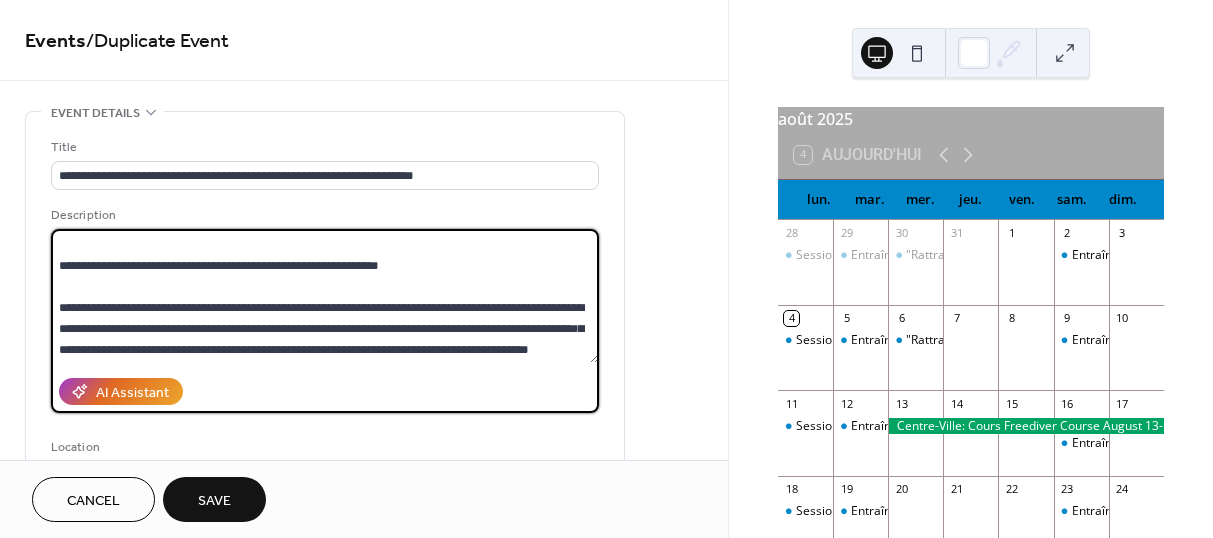 scroll, scrollTop: 105, scrollLeft: 0, axis: vertical 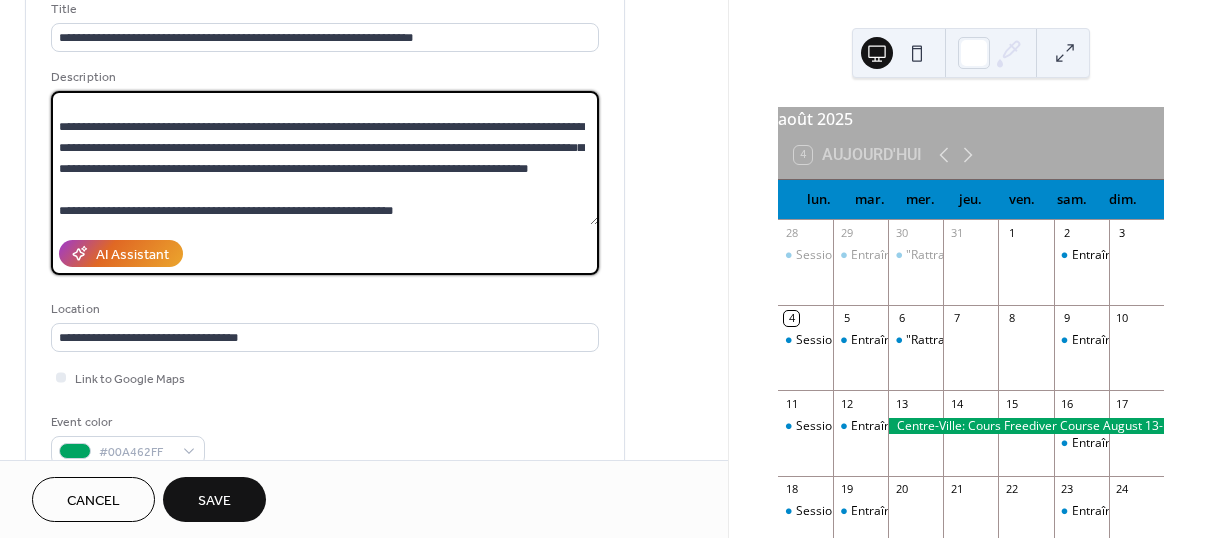type on "**********" 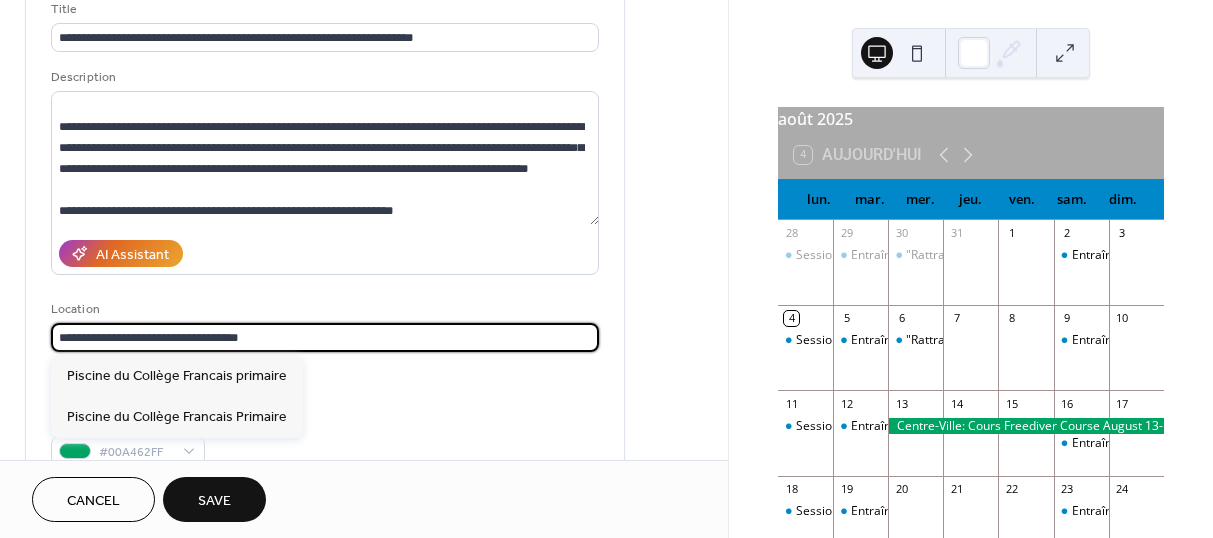 click on "**********" at bounding box center (325, 337) 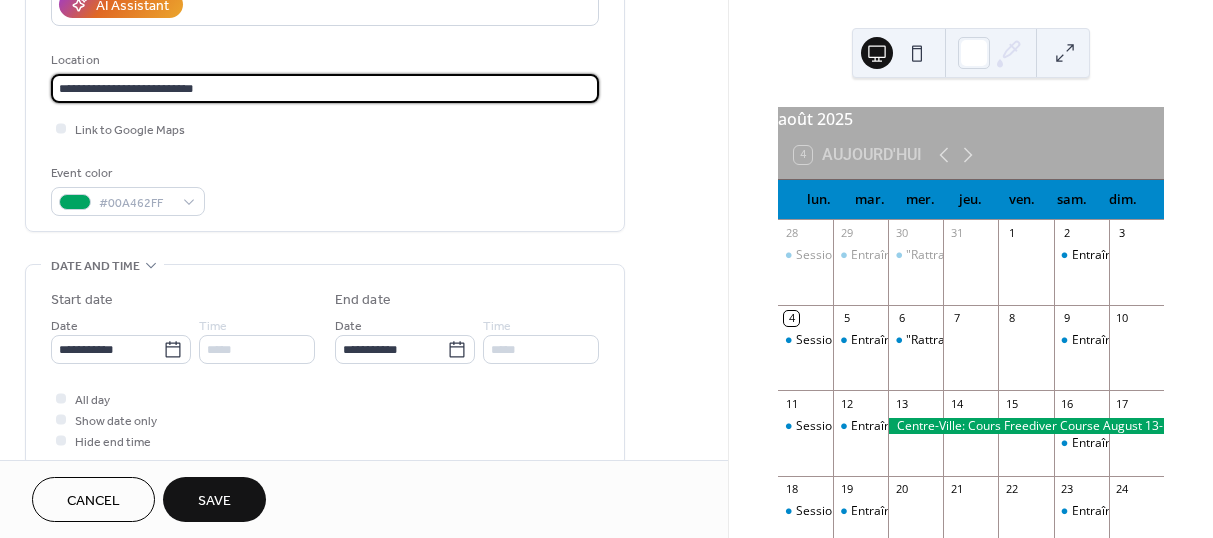 scroll, scrollTop: 388, scrollLeft: 0, axis: vertical 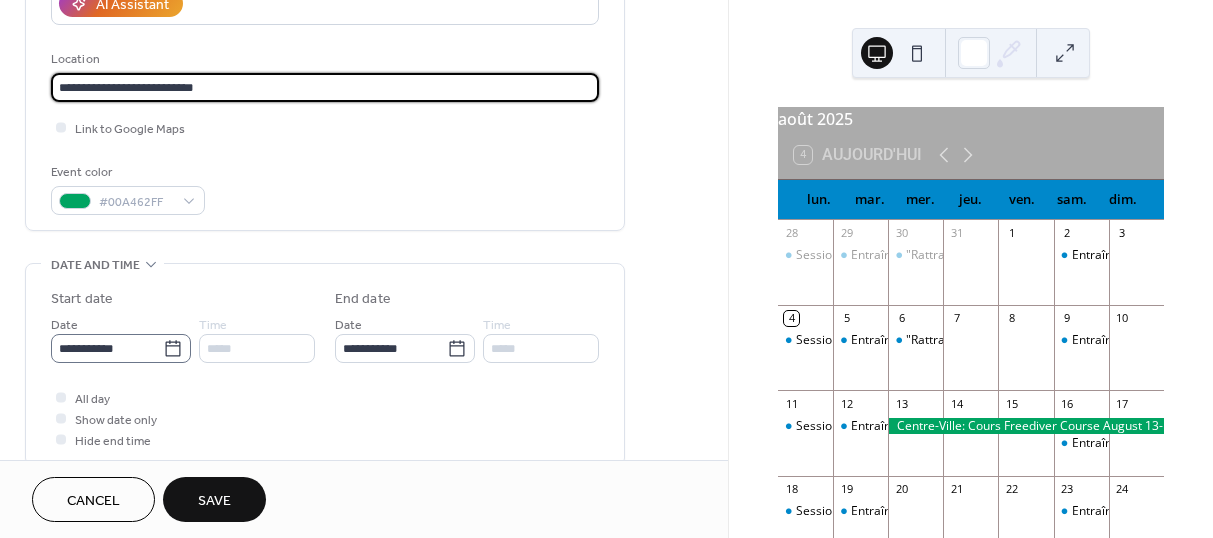 type on "**********" 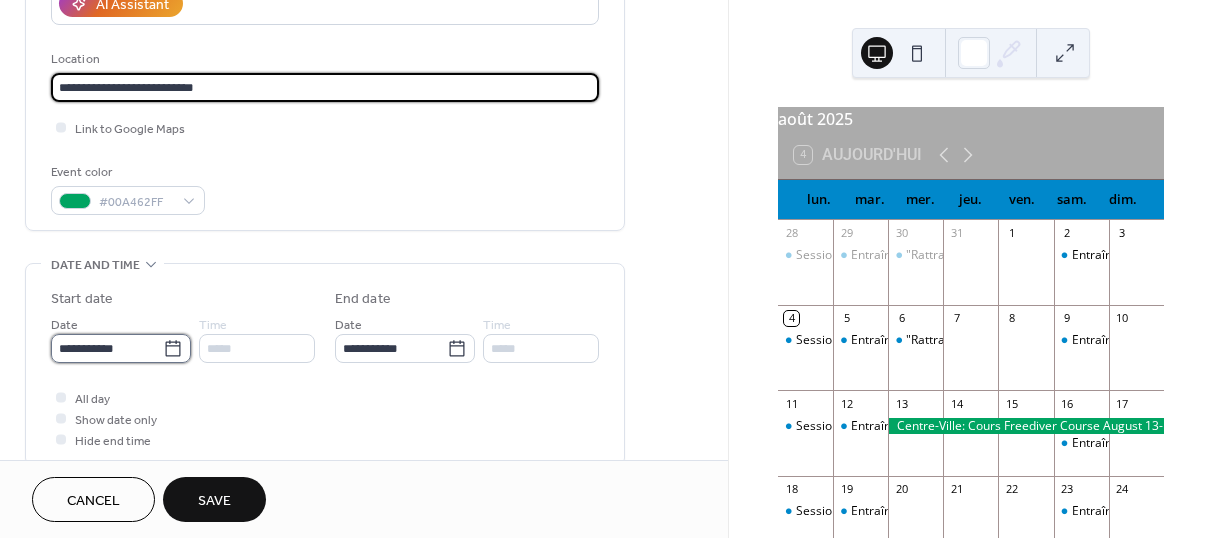 click on "**********" at bounding box center (107, 348) 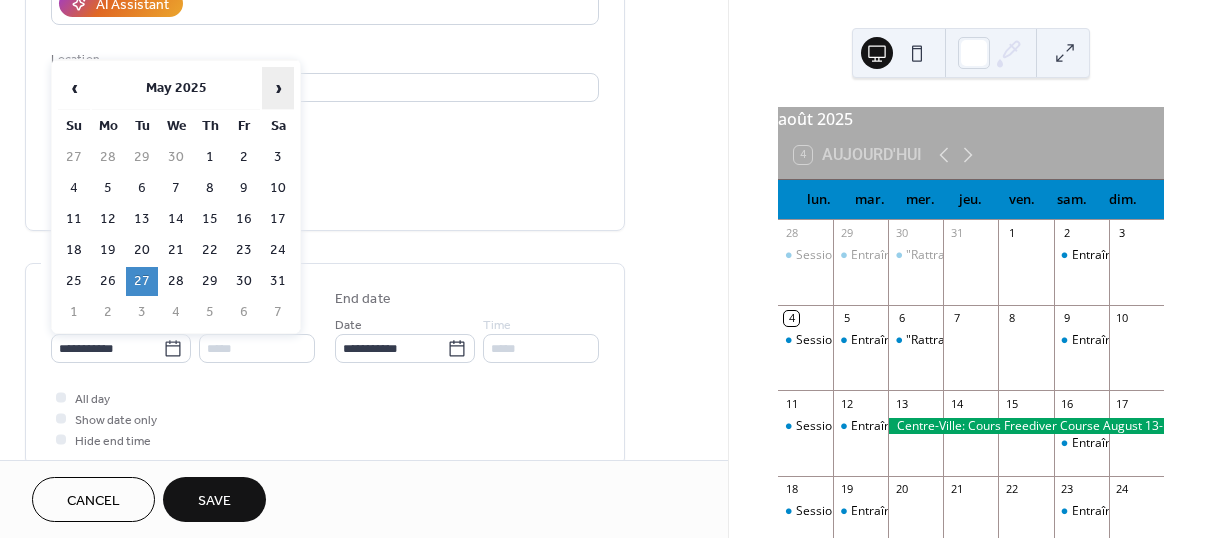 click on "›" at bounding box center (278, 88) 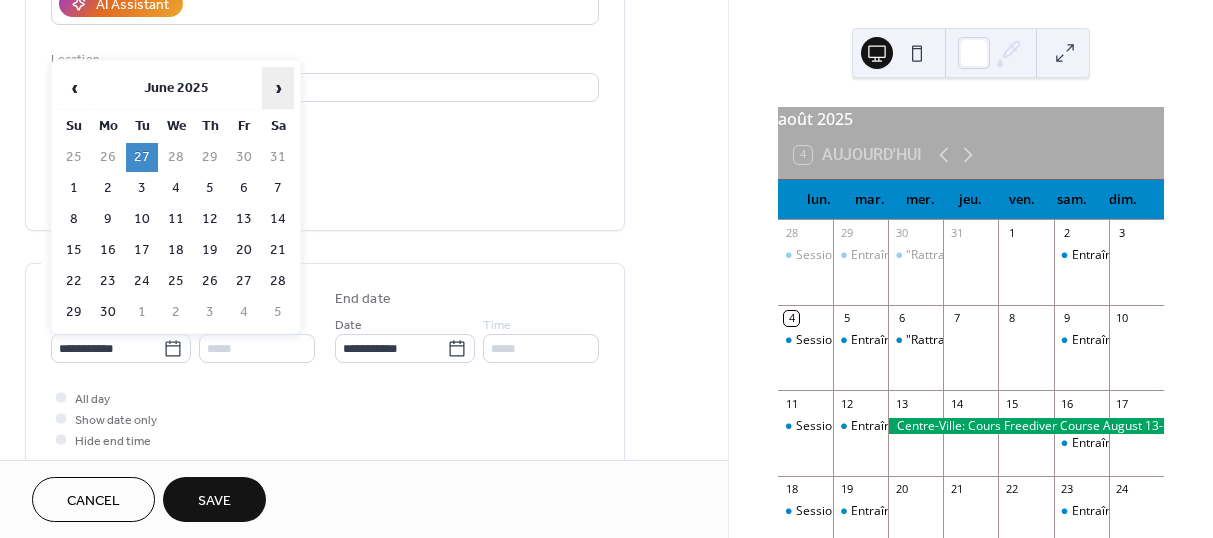 click on "›" at bounding box center [278, 88] 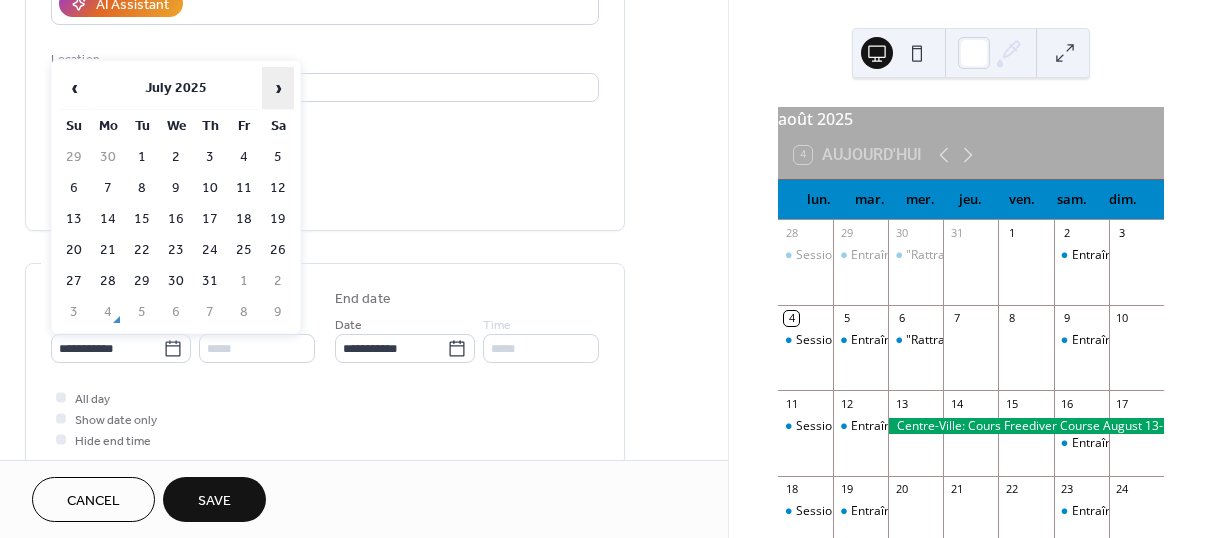 click on "›" at bounding box center (278, 88) 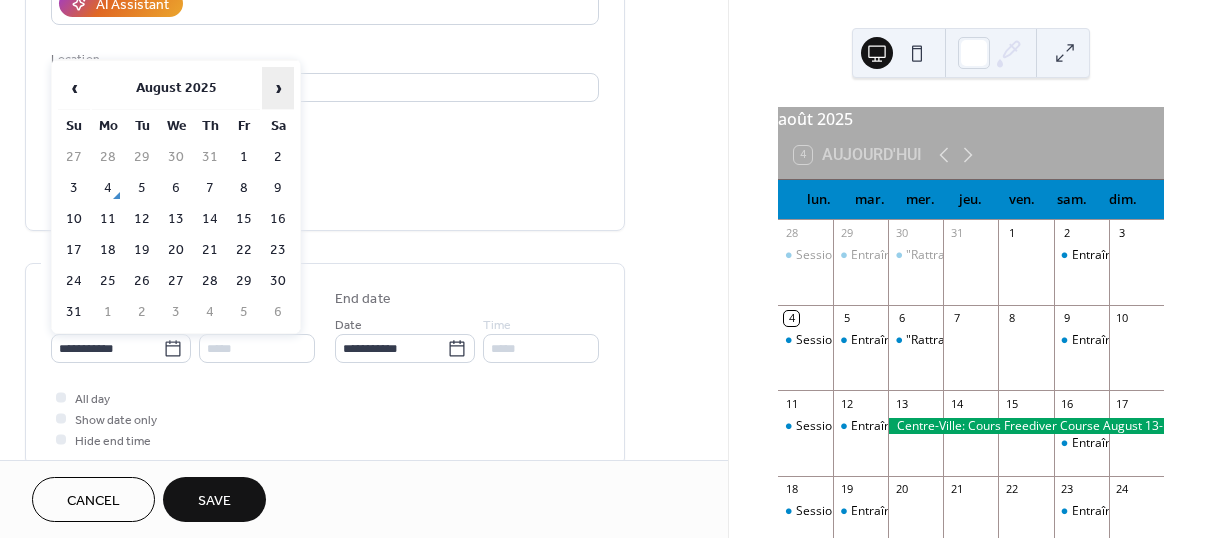 click on "›" at bounding box center [278, 88] 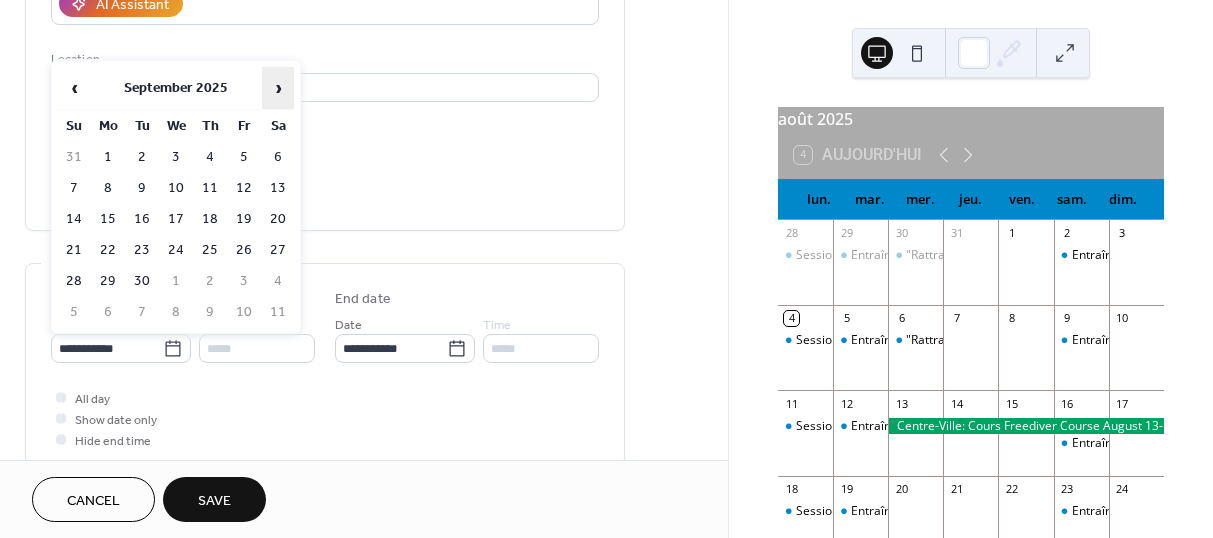 click on "›" at bounding box center [278, 88] 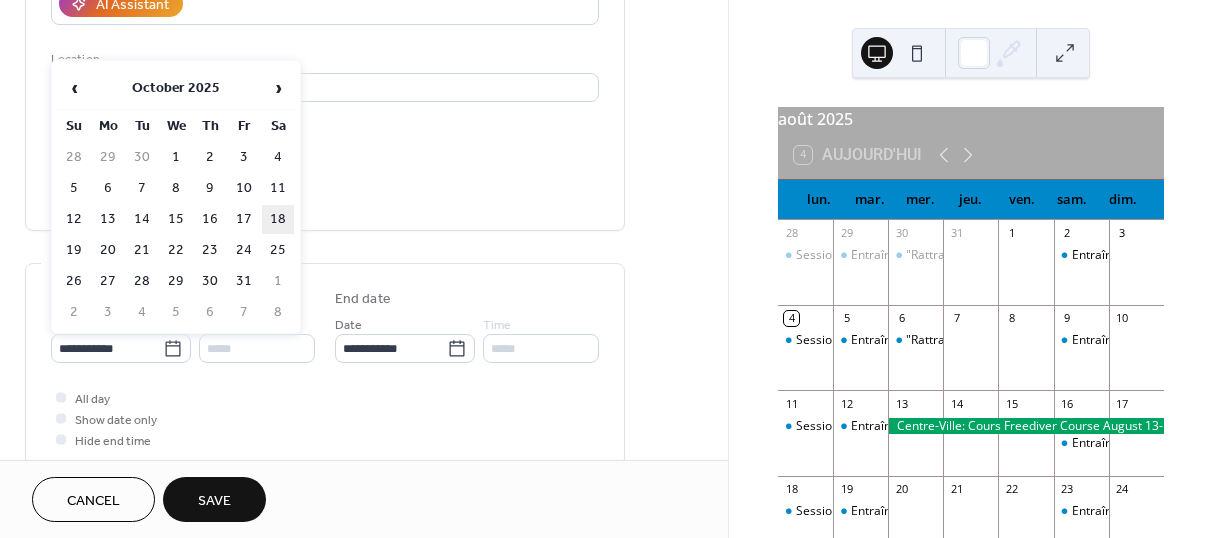 click on "18" at bounding box center [278, 219] 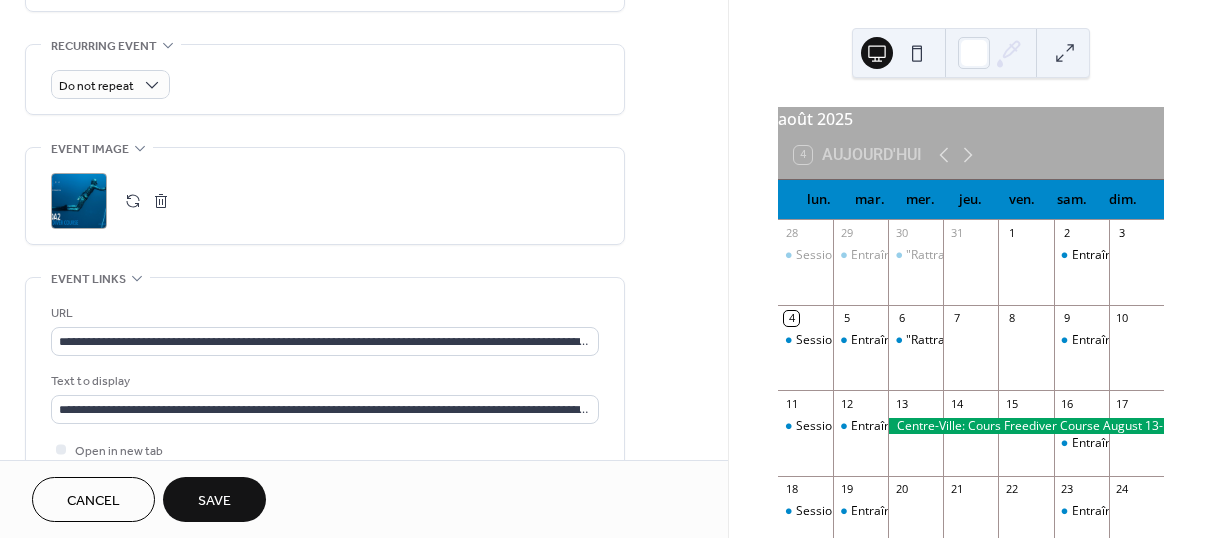 scroll, scrollTop: 846, scrollLeft: 0, axis: vertical 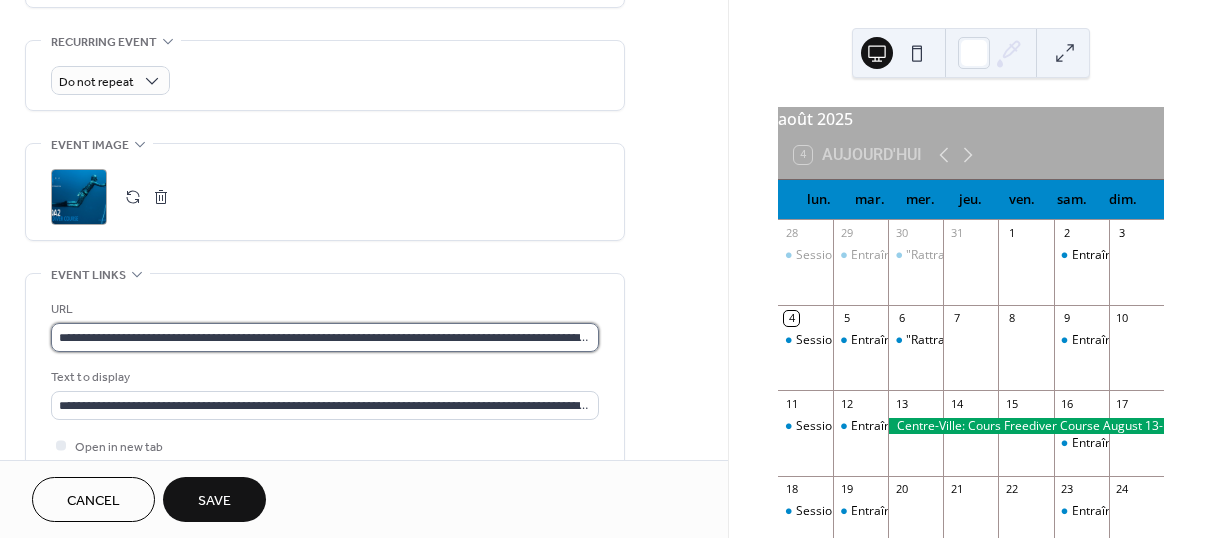 click on "**********" at bounding box center [325, 337] 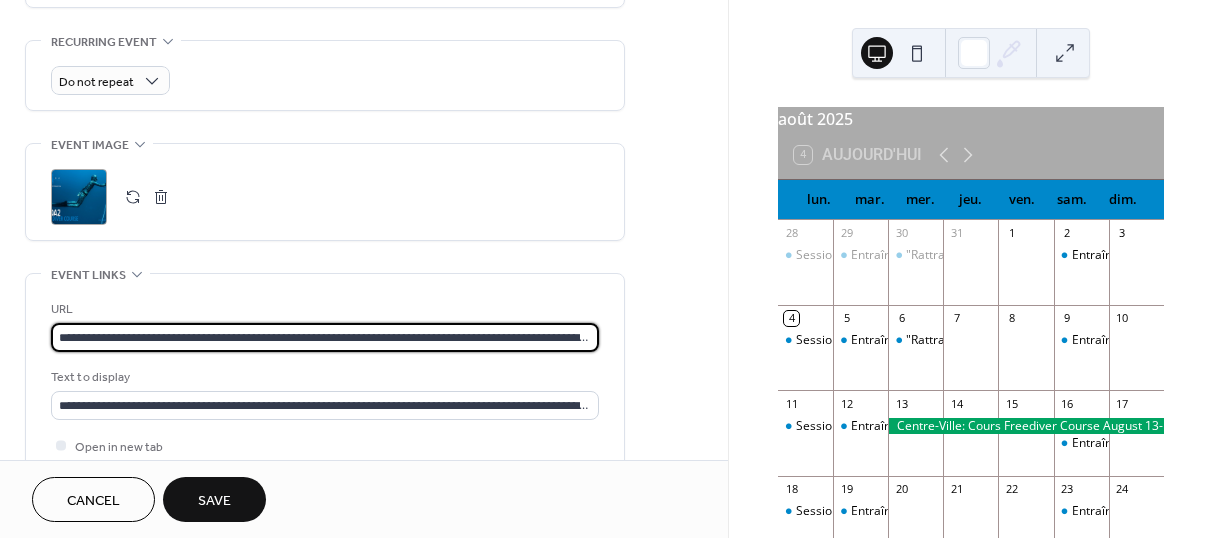 click on "**********" at bounding box center (325, 337) 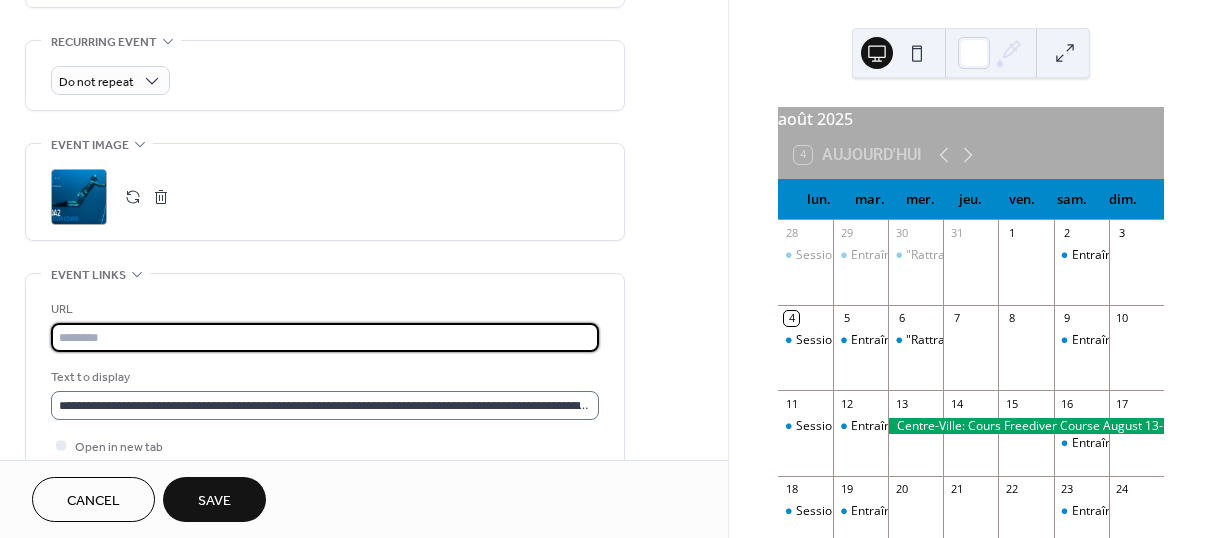 type 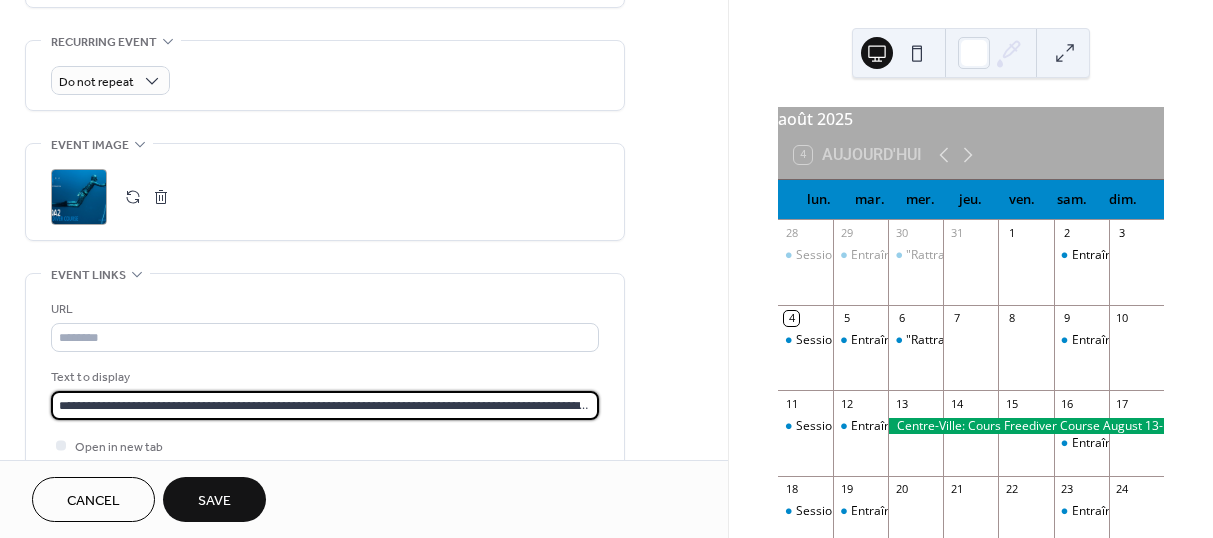 click on "**********" at bounding box center (325, 405) 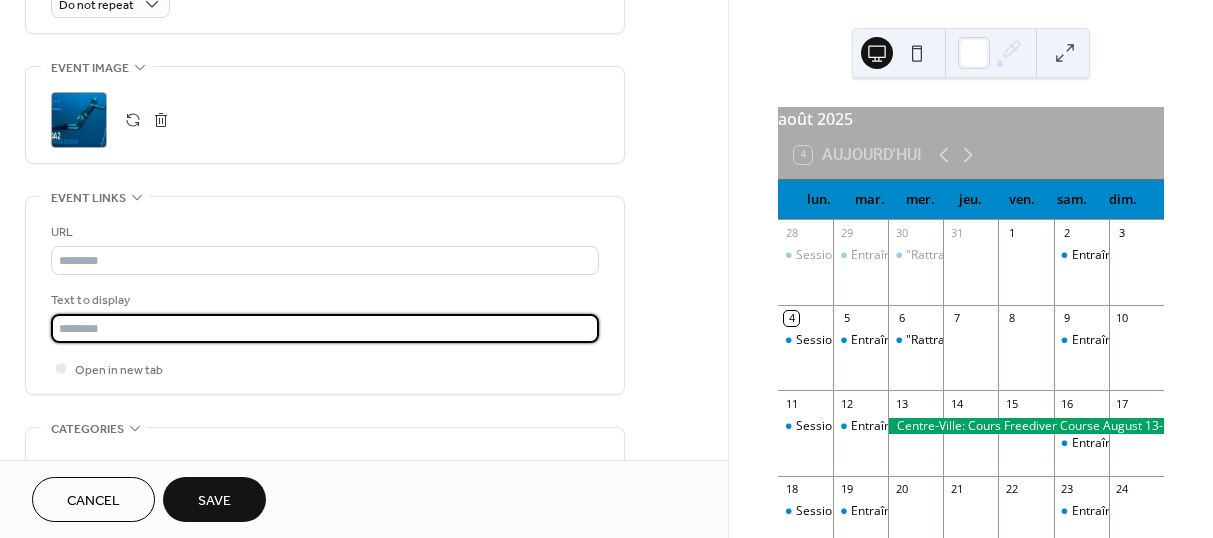 scroll, scrollTop: 921, scrollLeft: 0, axis: vertical 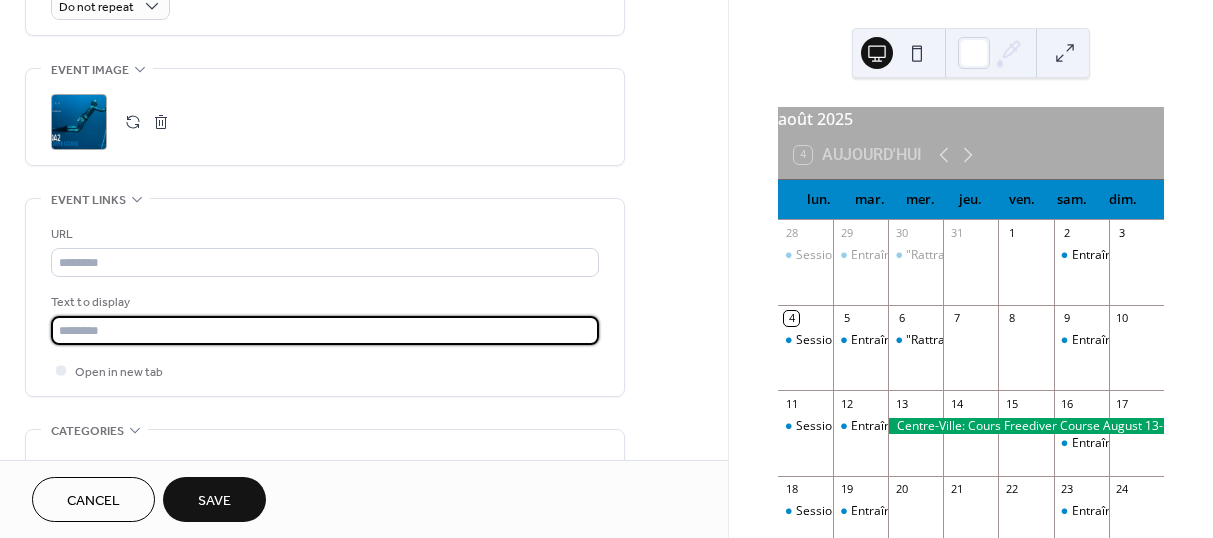 type 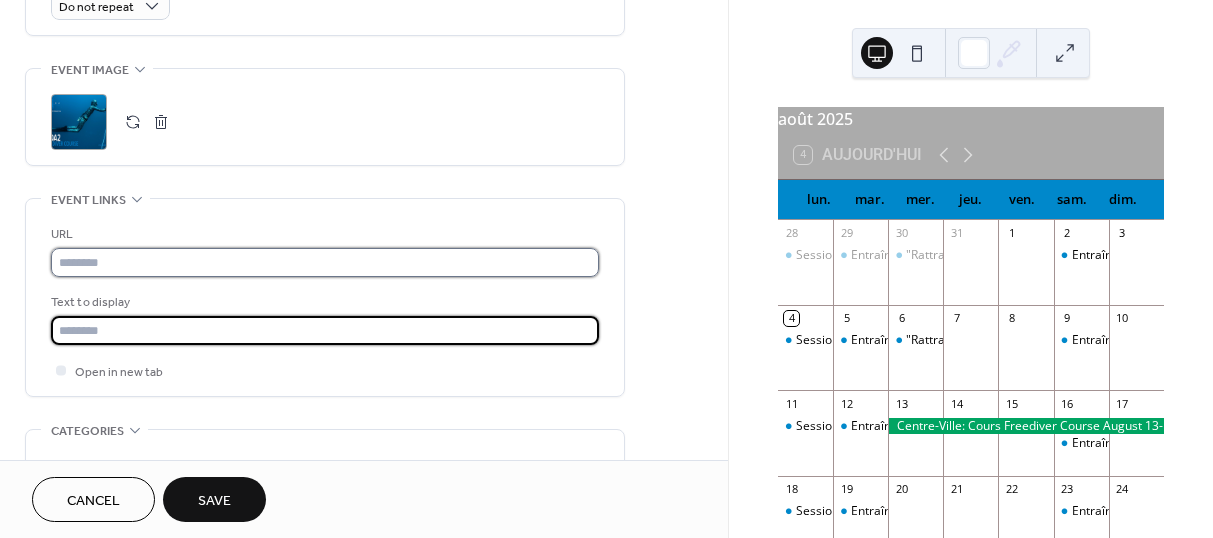 click at bounding box center (325, 262) 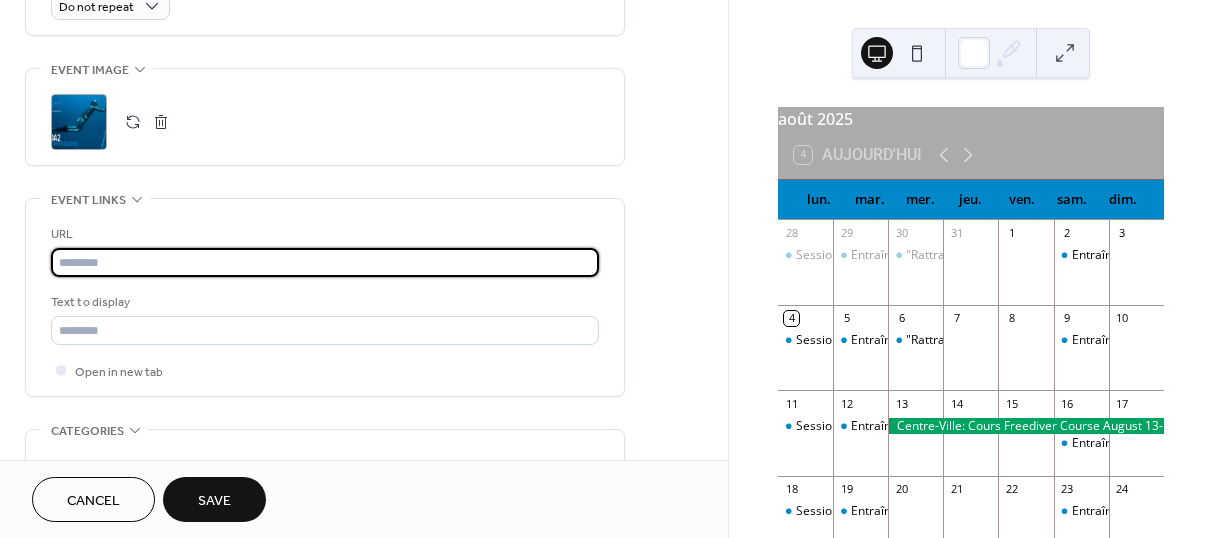 paste on "**********" 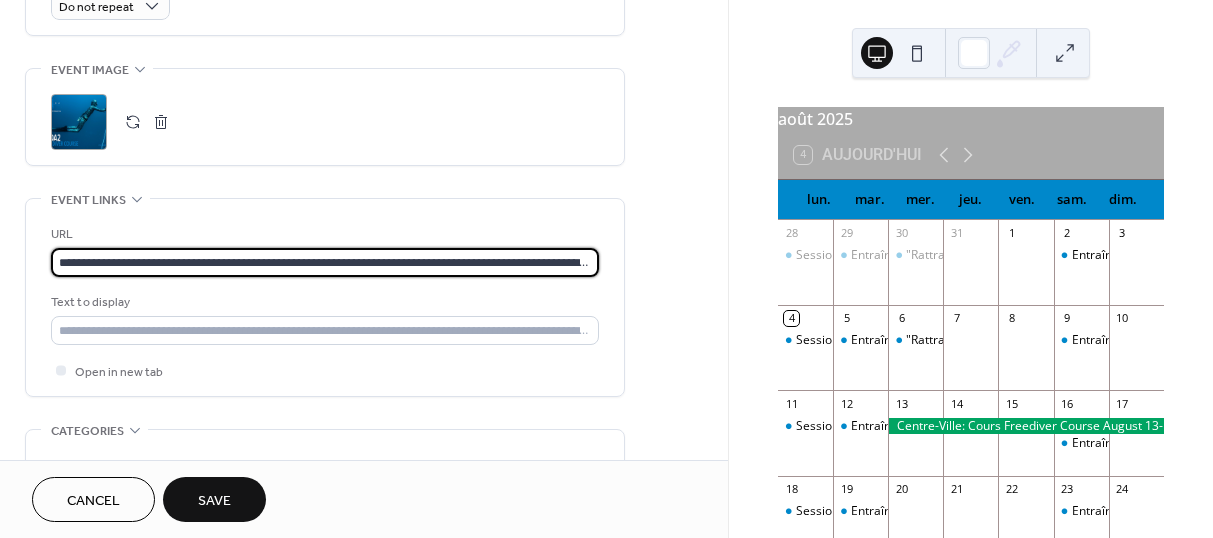 scroll, scrollTop: 0, scrollLeft: 98, axis: horizontal 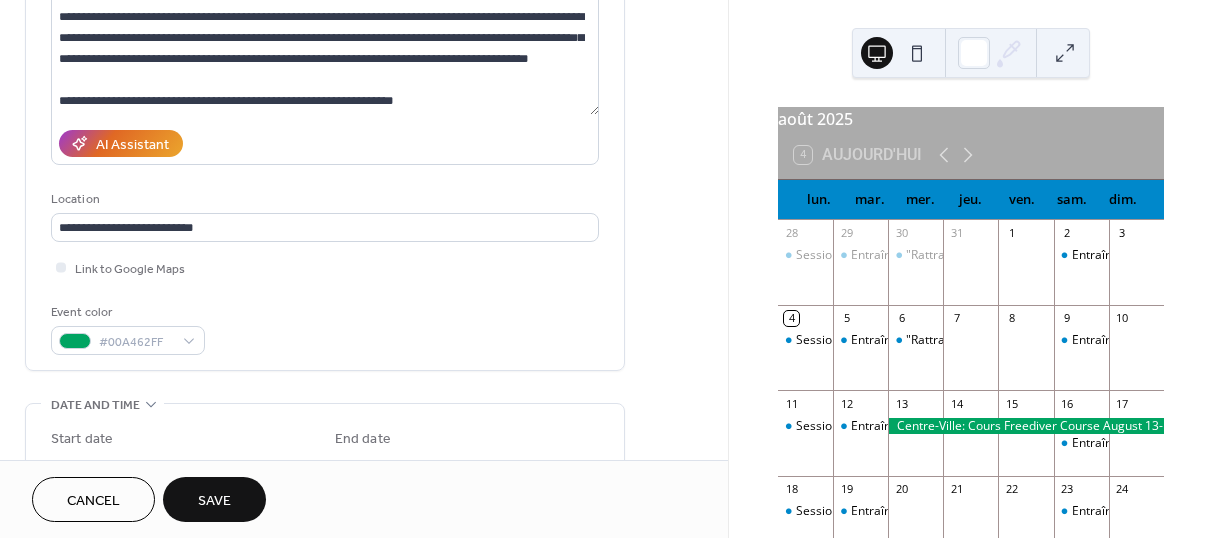 type on "**********" 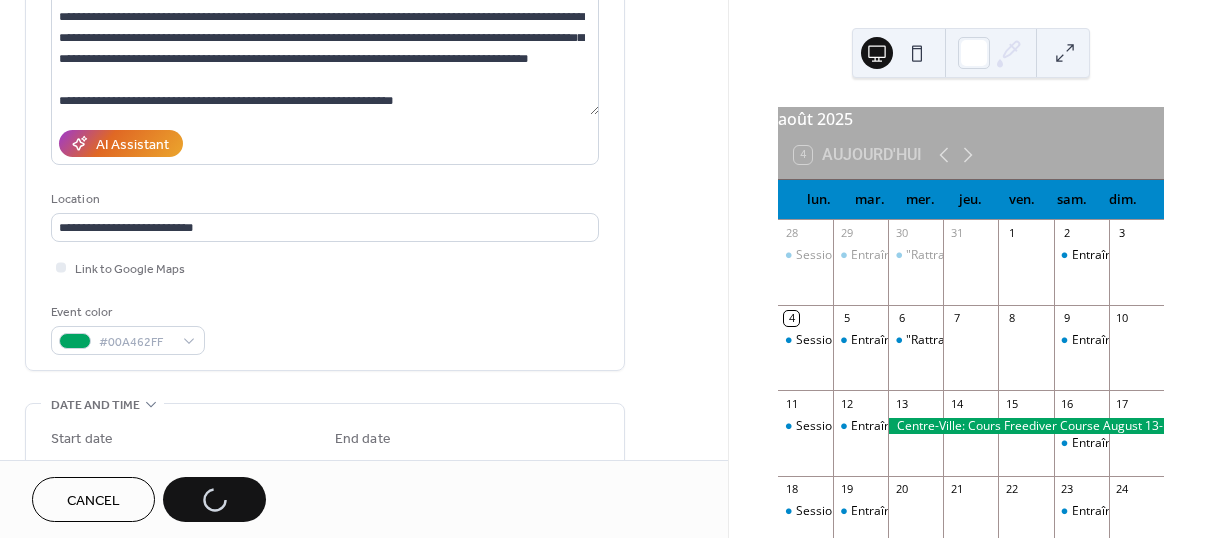 scroll, scrollTop: 0, scrollLeft: 0, axis: both 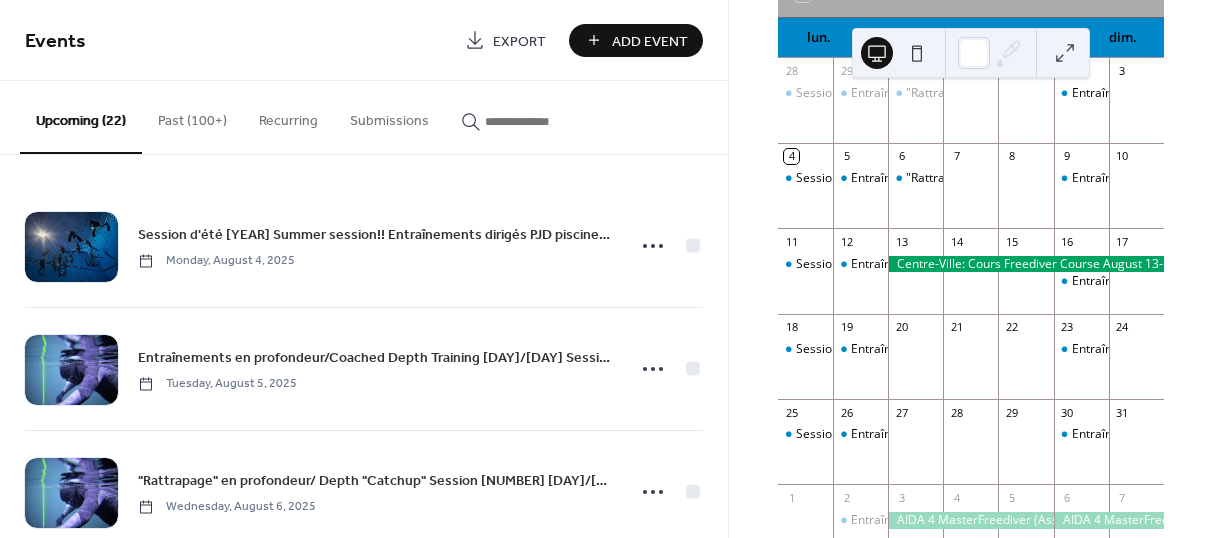 click at bounding box center [545, 121] 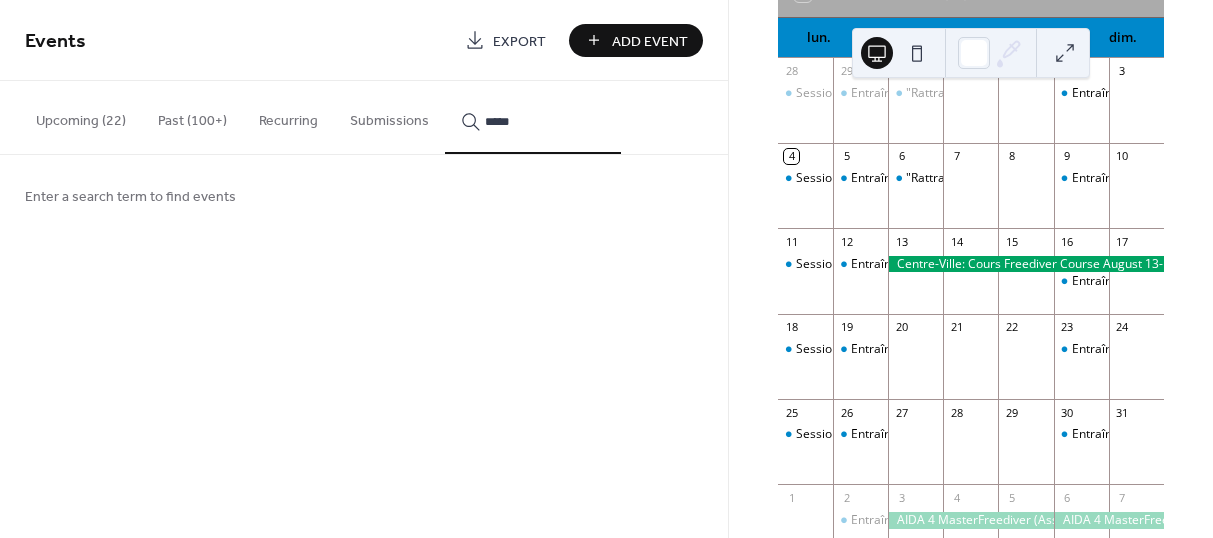 click on "*****" at bounding box center (533, 117) 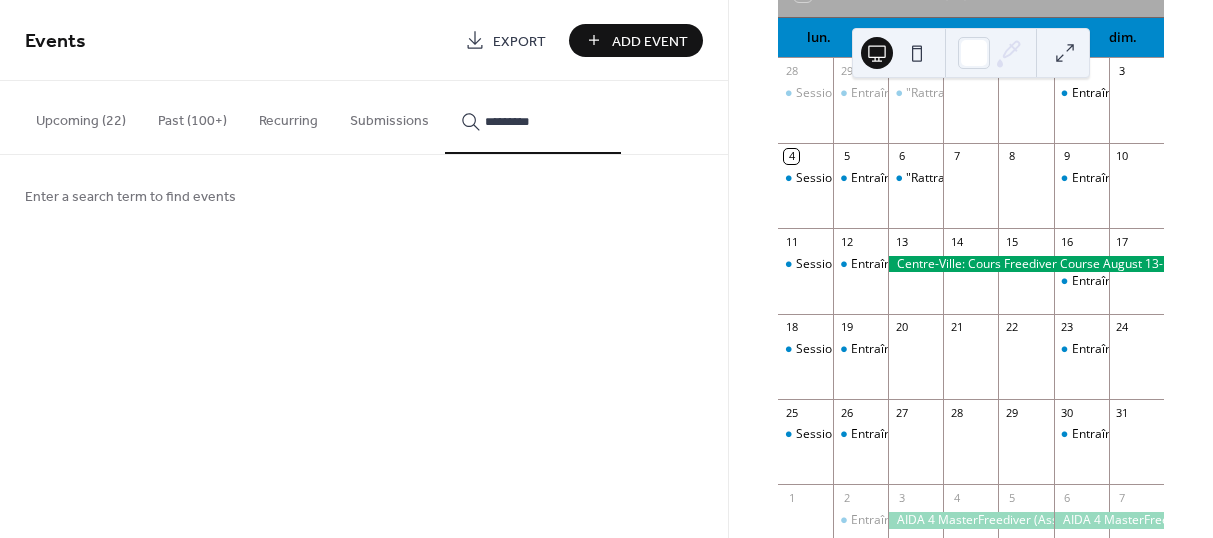 click on "********" at bounding box center (533, 117) 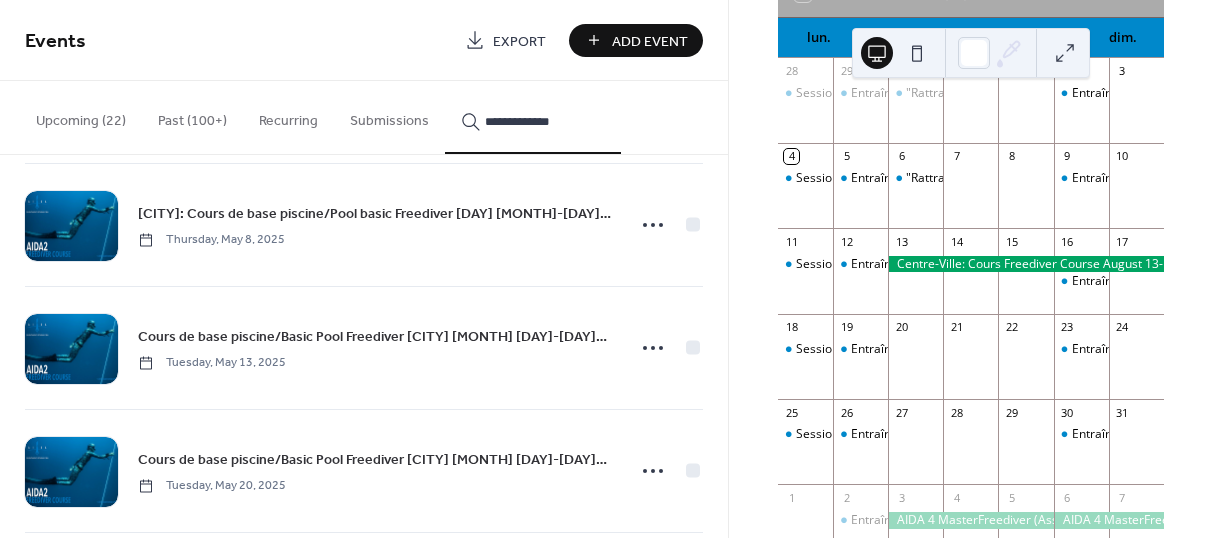 scroll, scrollTop: 22554, scrollLeft: 0, axis: vertical 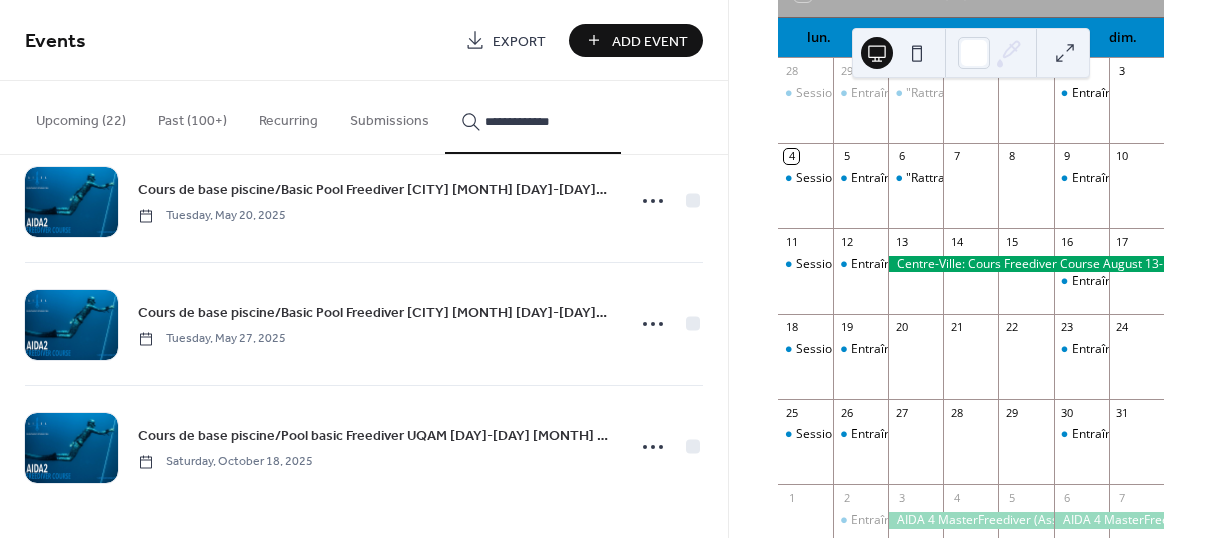 type on "**********" 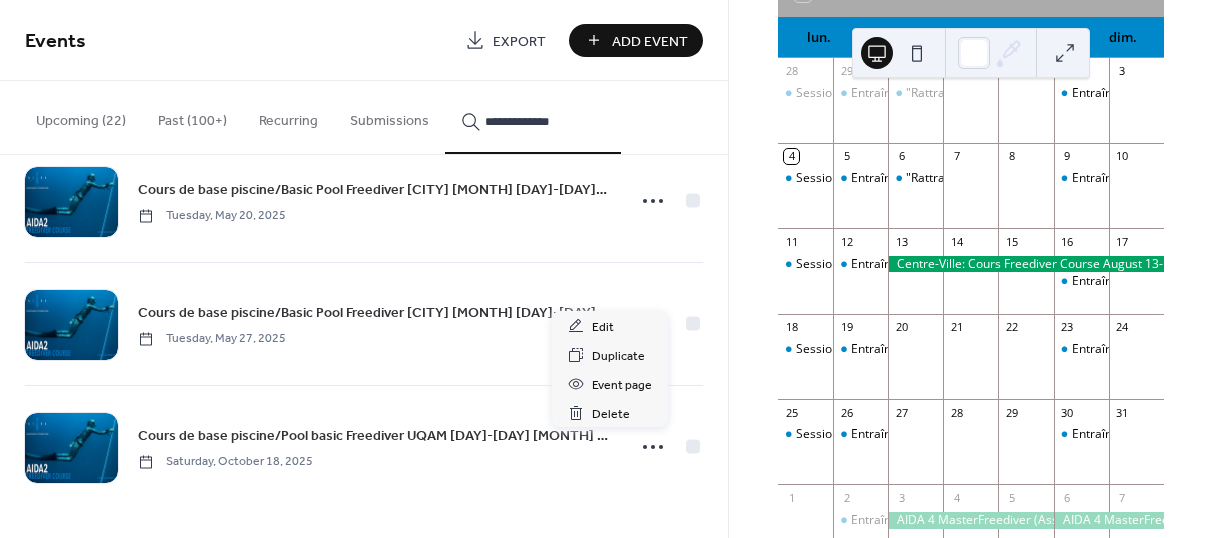 click 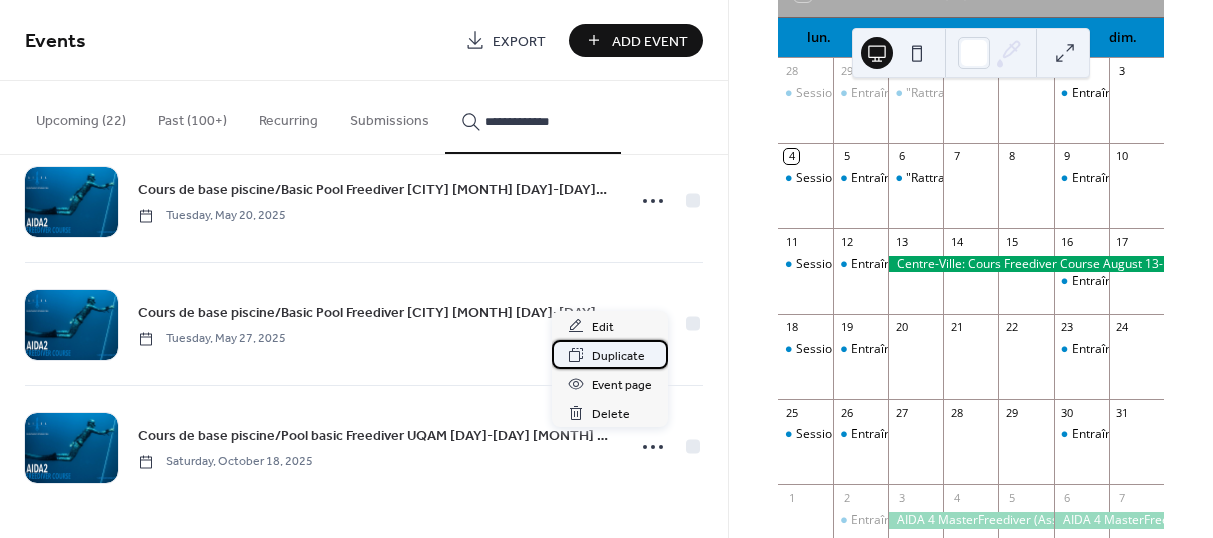 click on "Duplicate" at bounding box center (618, 356) 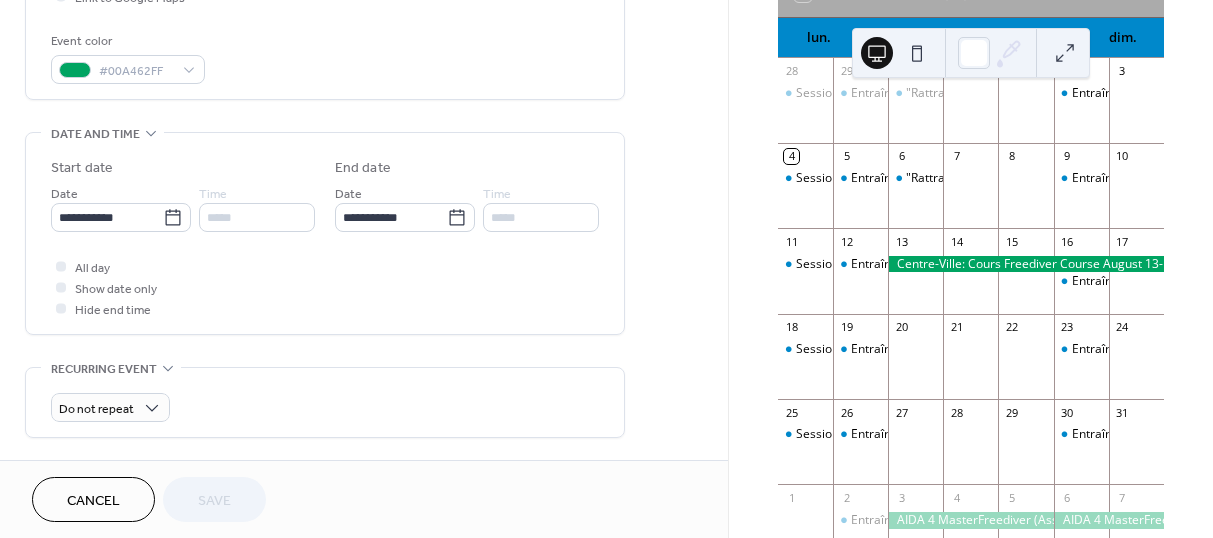 scroll, scrollTop: 519, scrollLeft: 0, axis: vertical 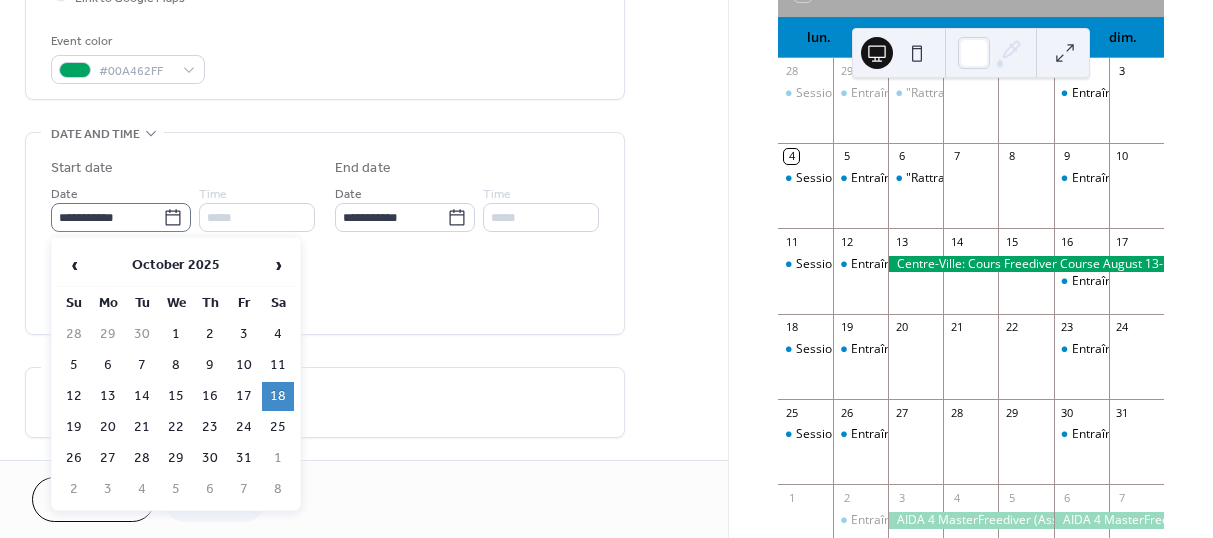 click 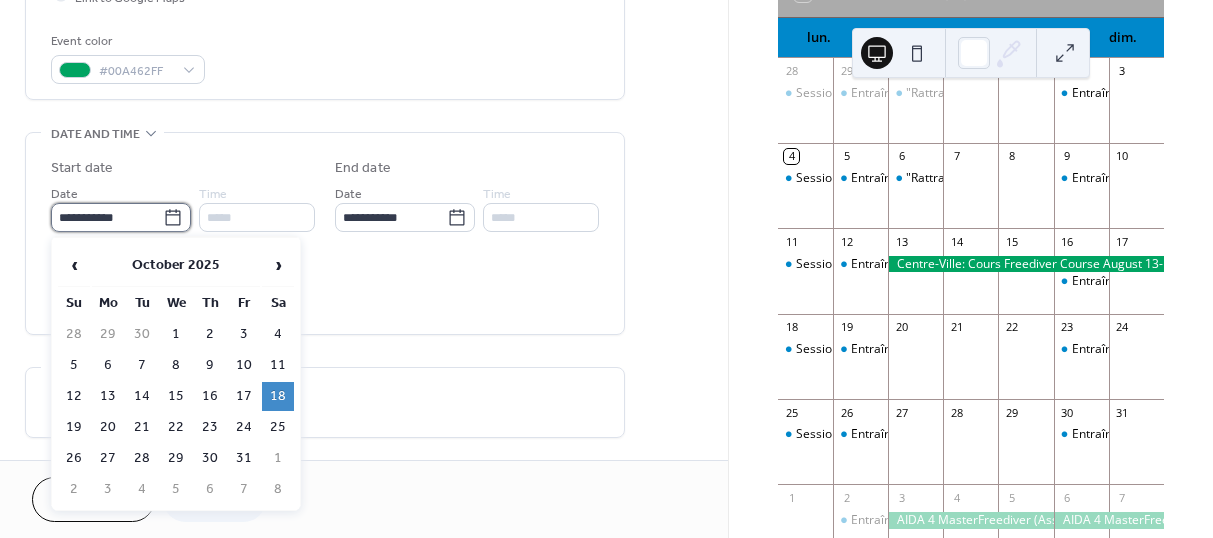 click on "**********" at bounding box center (107, 217) 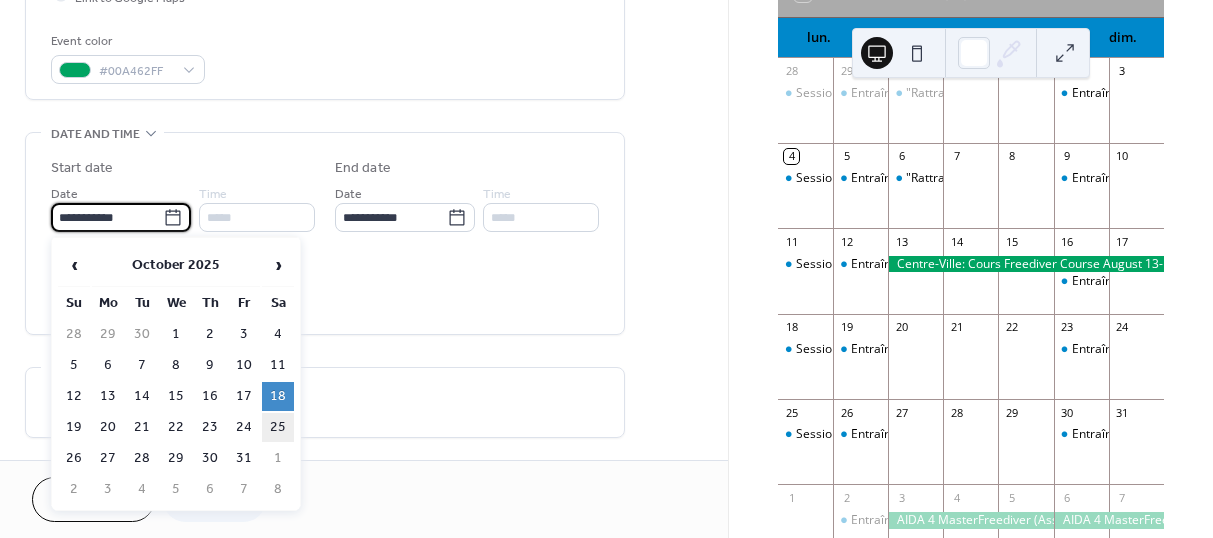 click on "25" at bounding box center (278, 427) 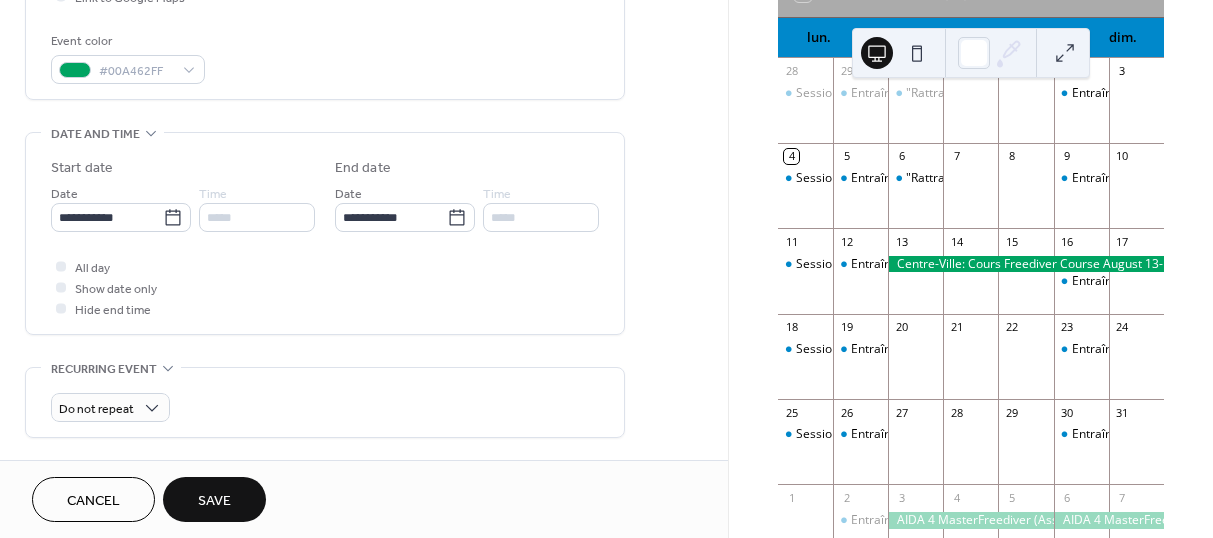 click on "Save" at bounding box center [214, 501] 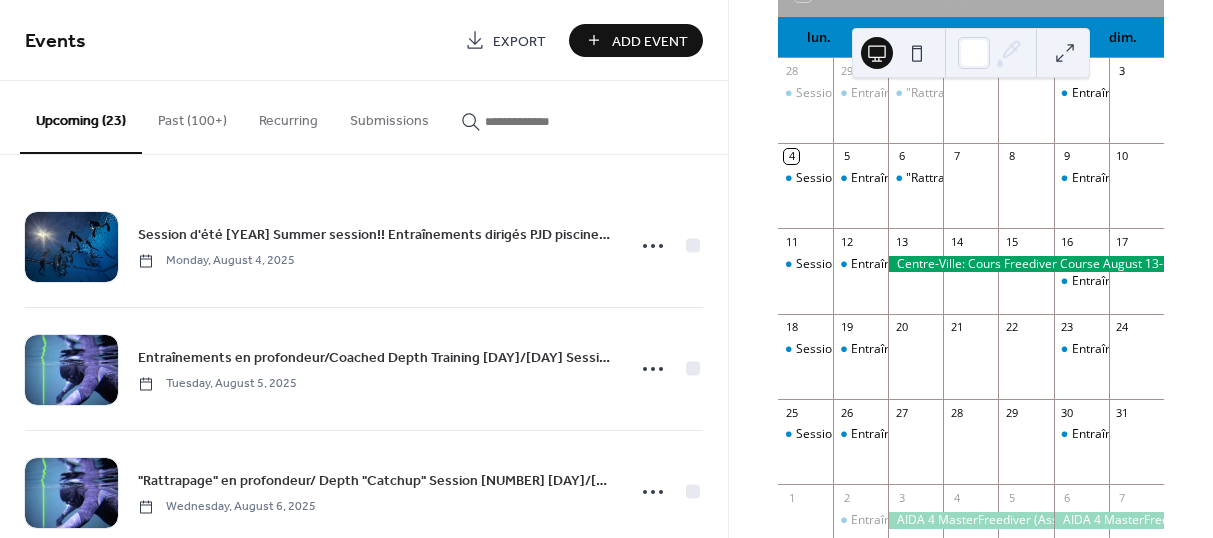 click at bounding box center (545, 121) 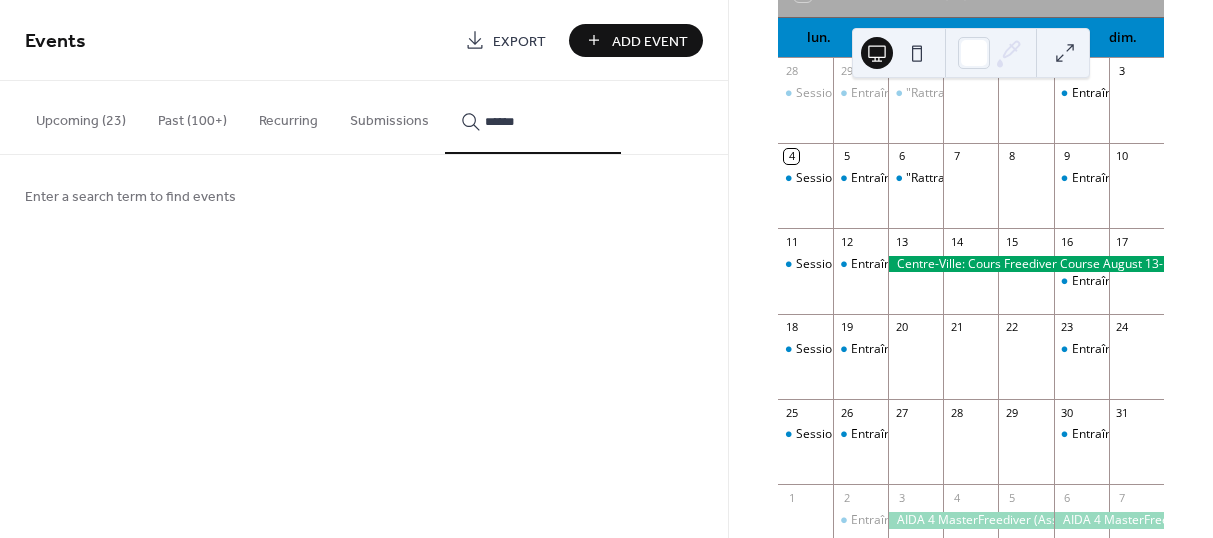 click on "*****" at bounding box center [533, 117] 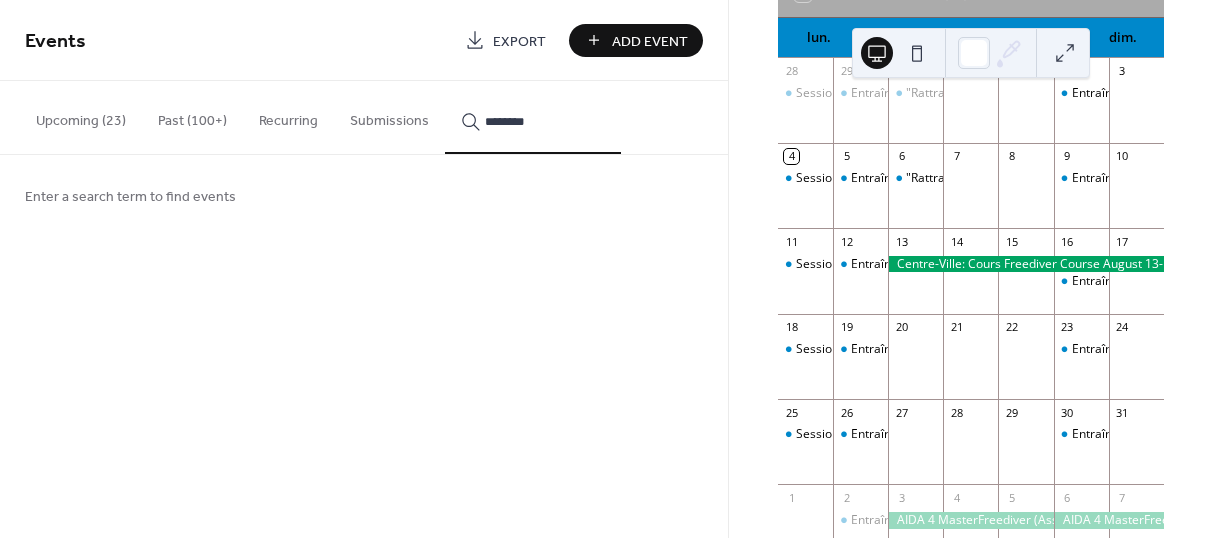click on "********" at bounding box center [533, 117] 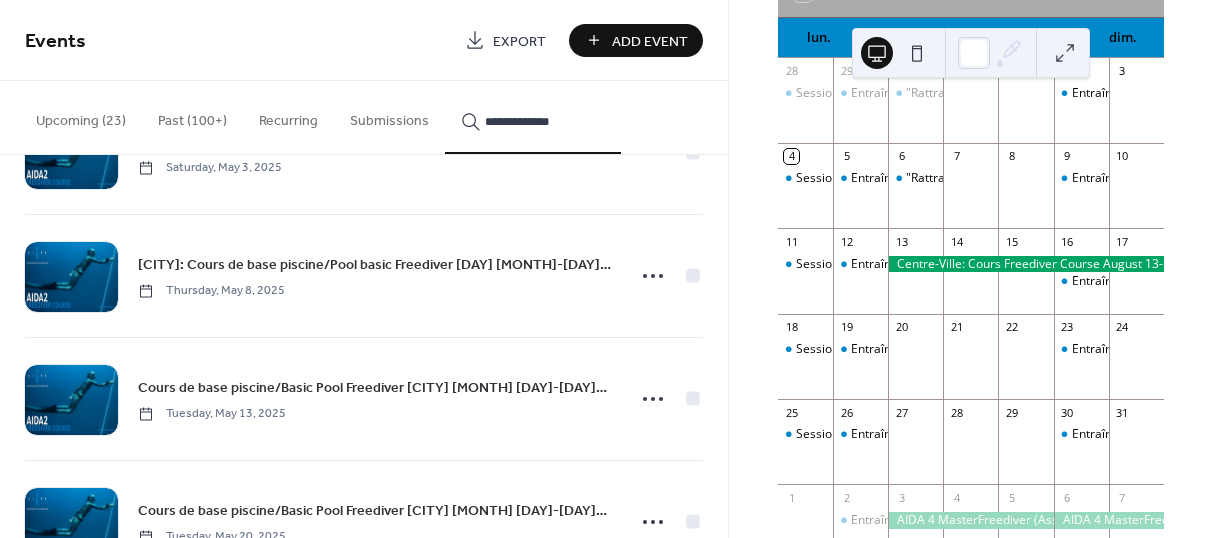 scroll, scrollTop: 22677, scrollLeft: 0, axis: vertical 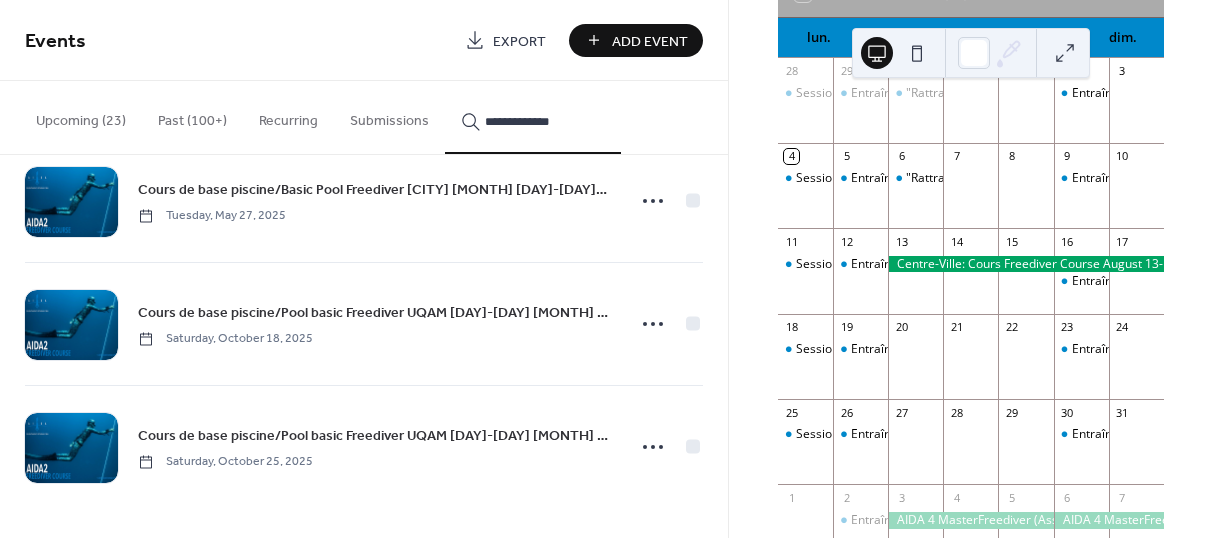 type on "**********" 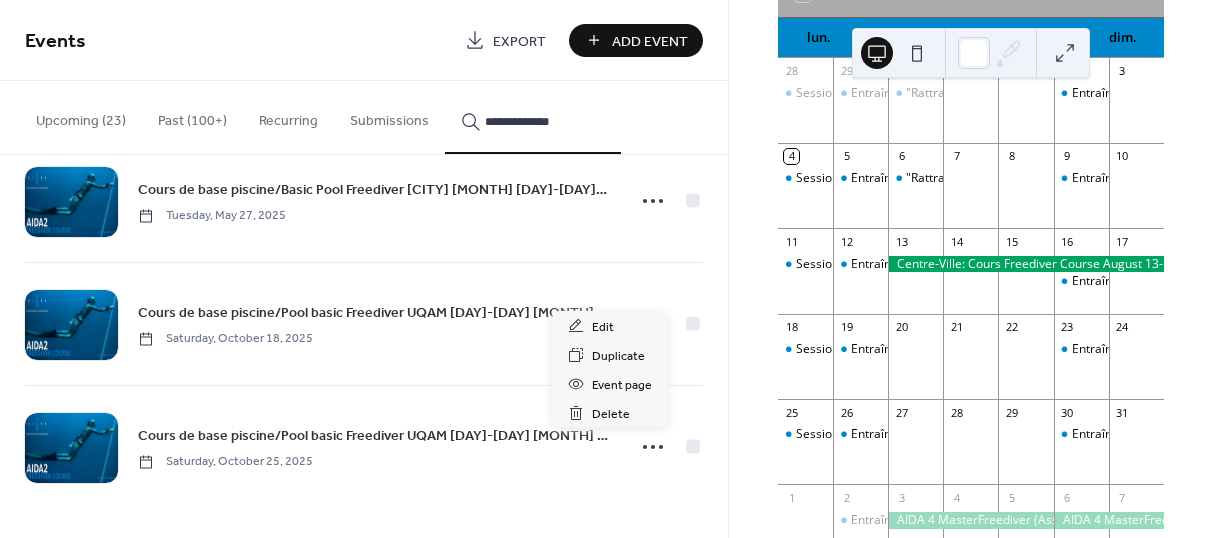 click 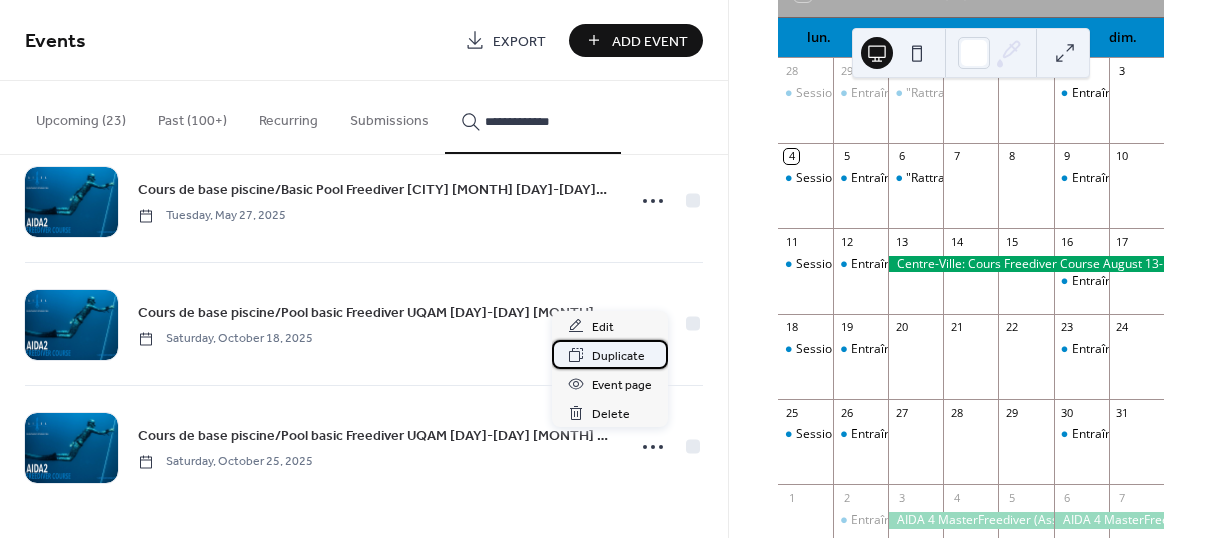 click on "Duplicate" at bounding box center (618, 356) 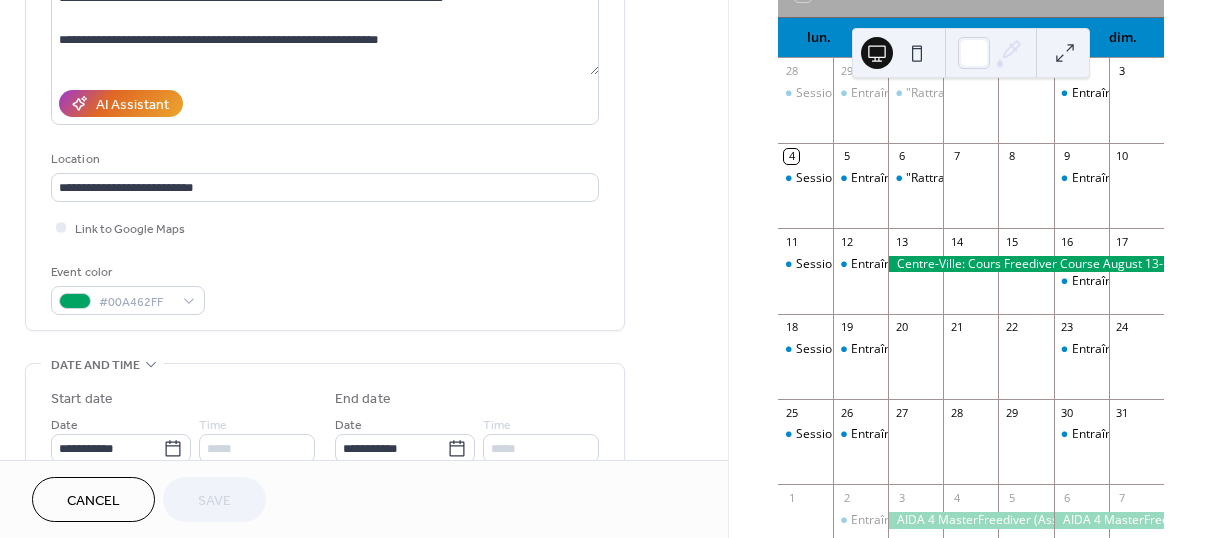 scroll, scrollTop: 459, scrollLeft: 0, axis: vertical 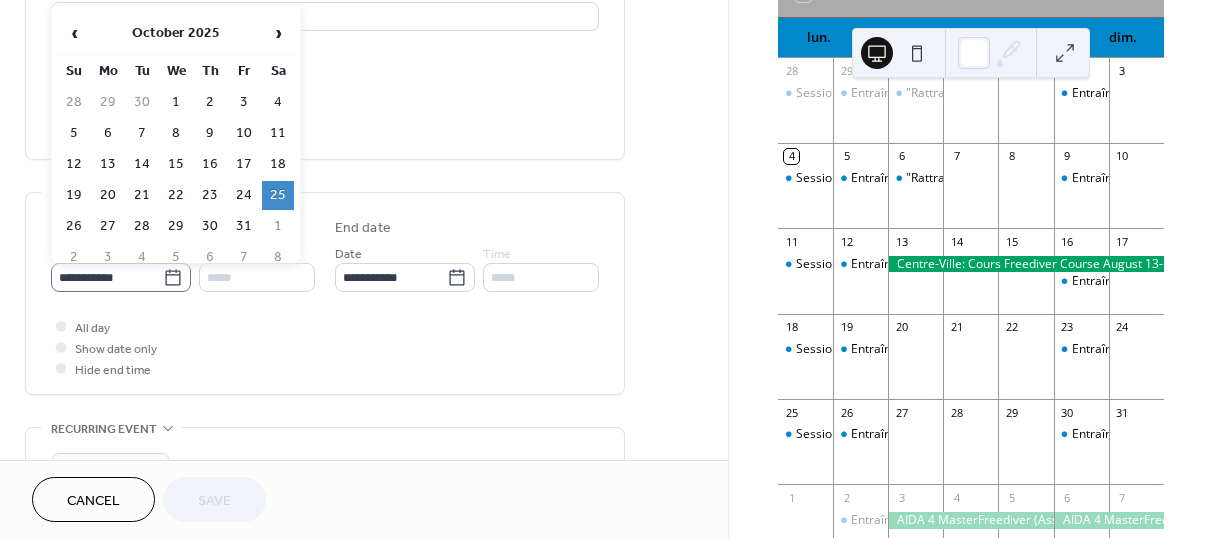 click 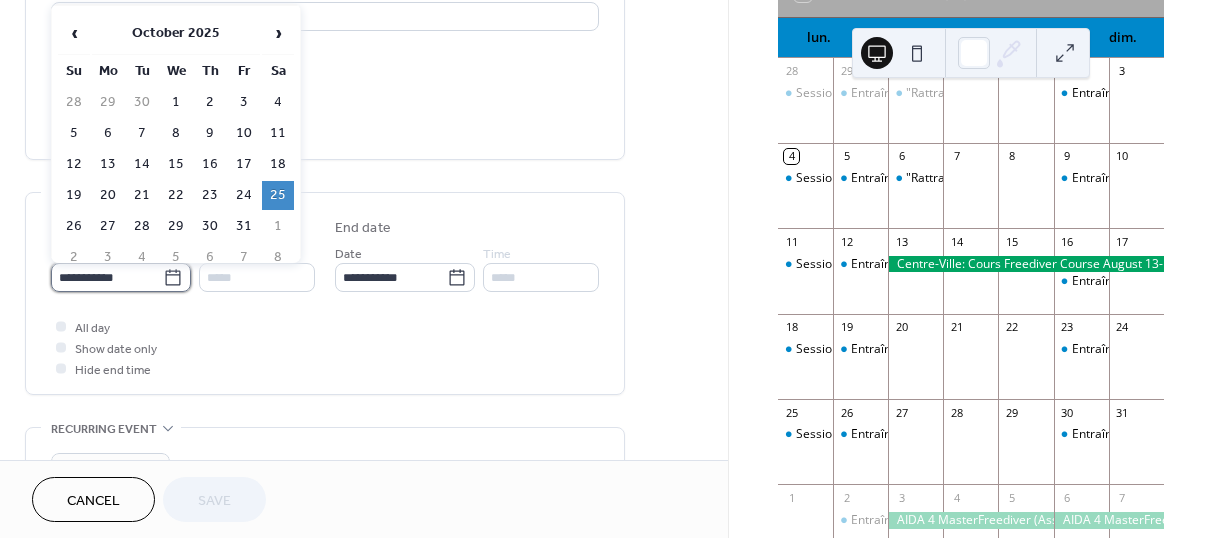 click on "**********" at bounding box center (107, 277) 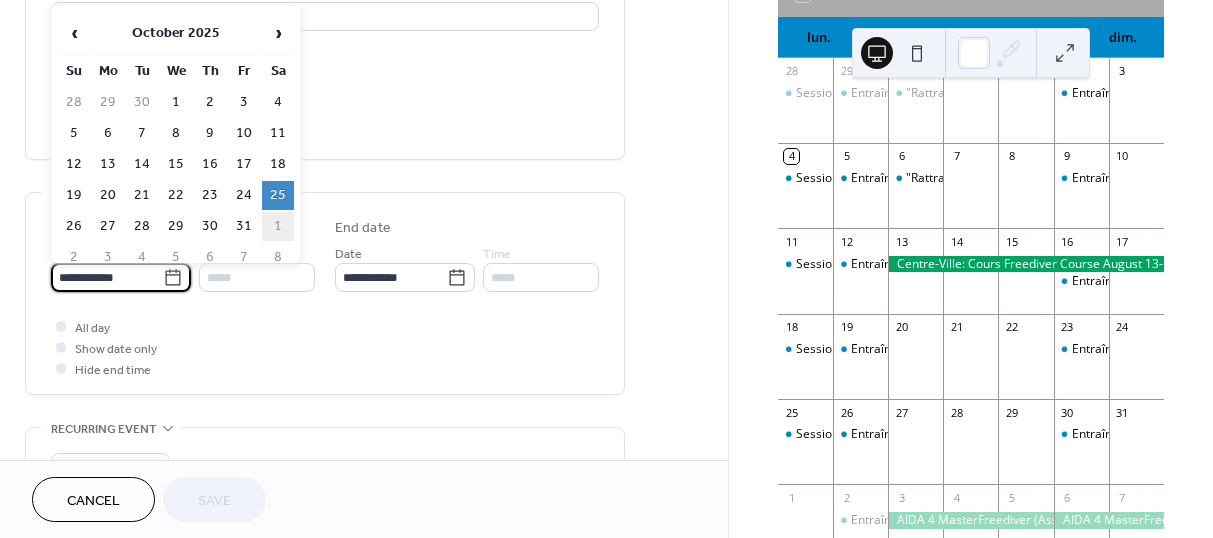 click on "1" at bounding box center (278, 226) 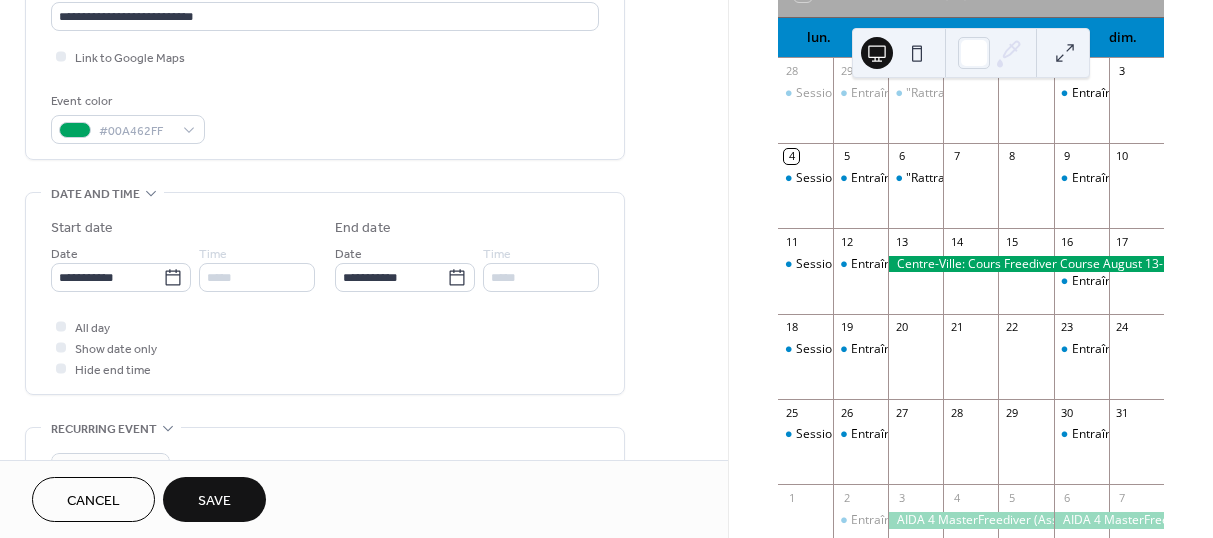 type on "**********" 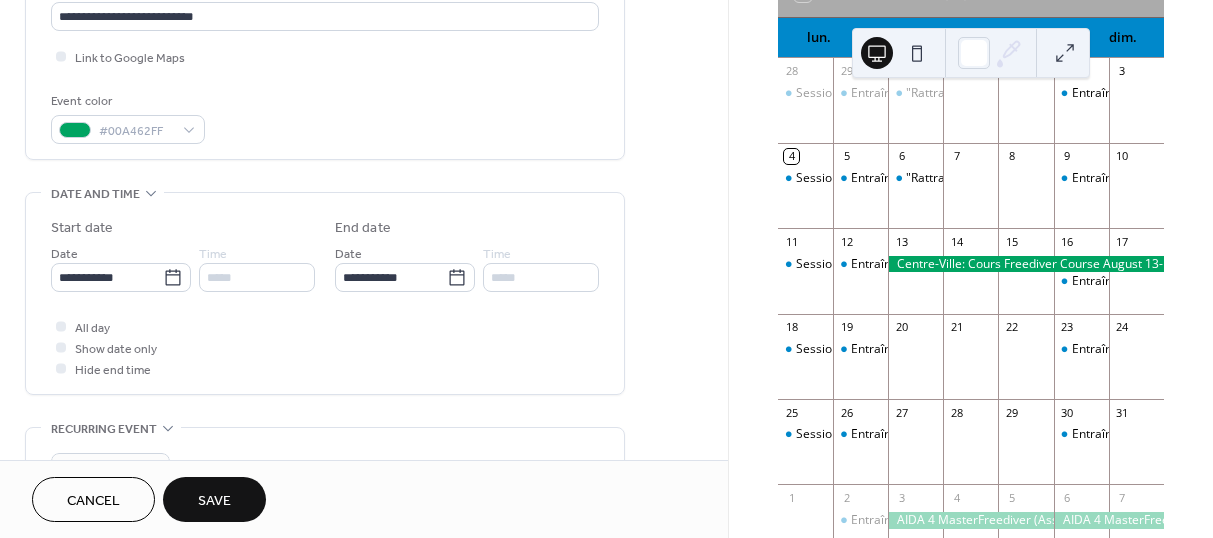 type on "**********" 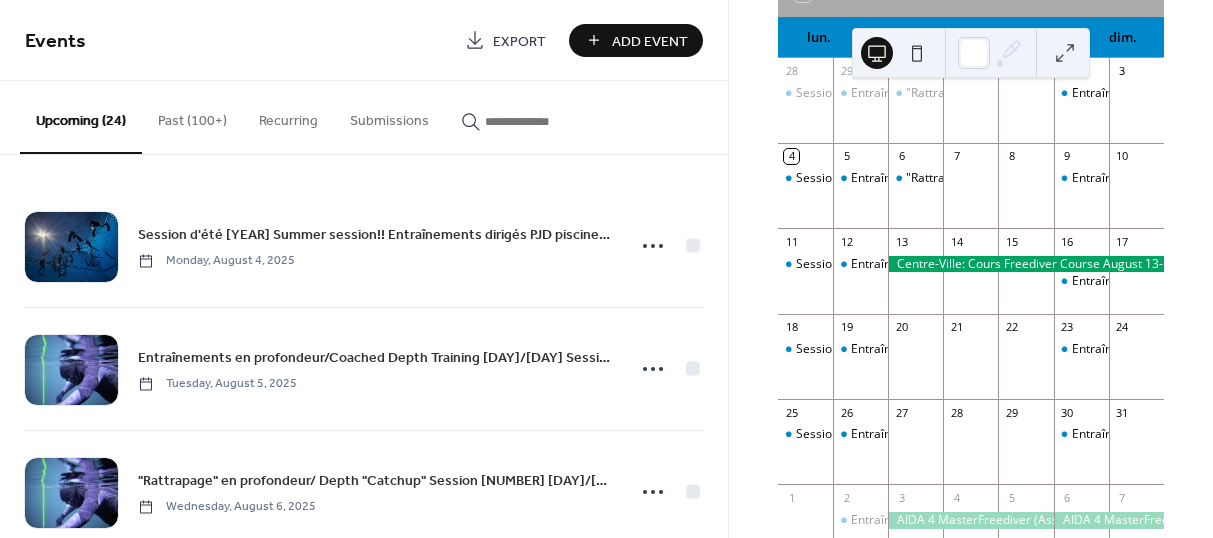 click at bounding box center [545, 121] 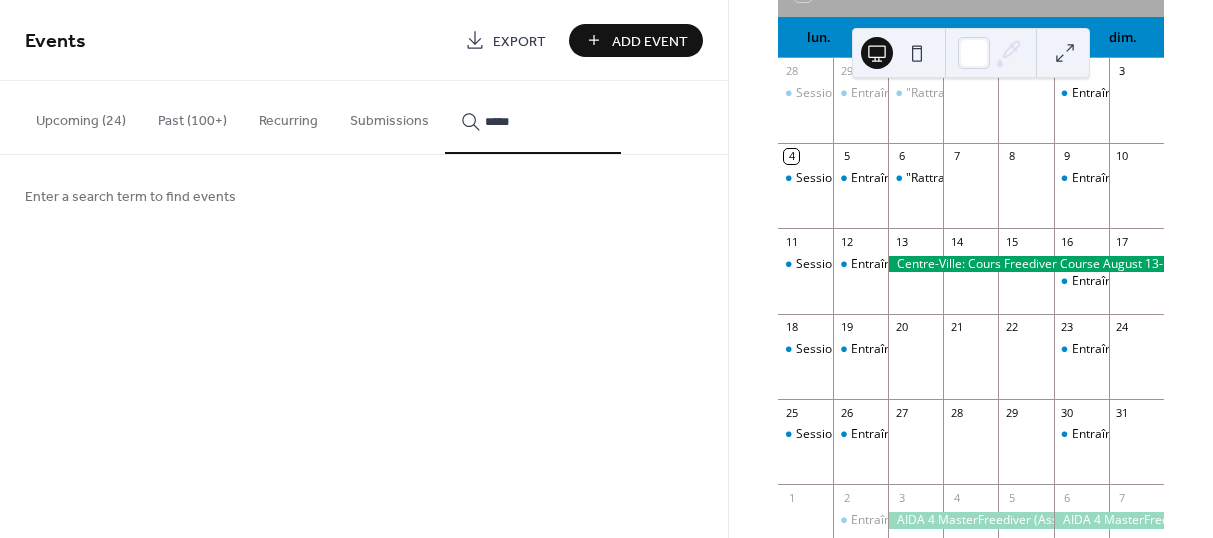click on "*****" at bounding box center [533, 117] 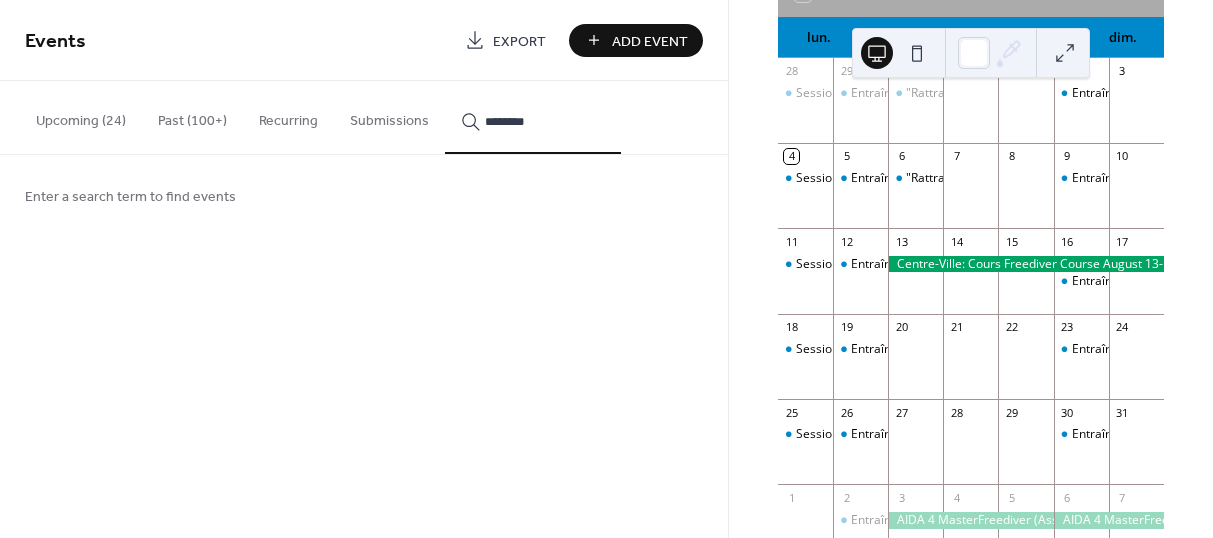 click on "********" at bounding box center (533, 117) 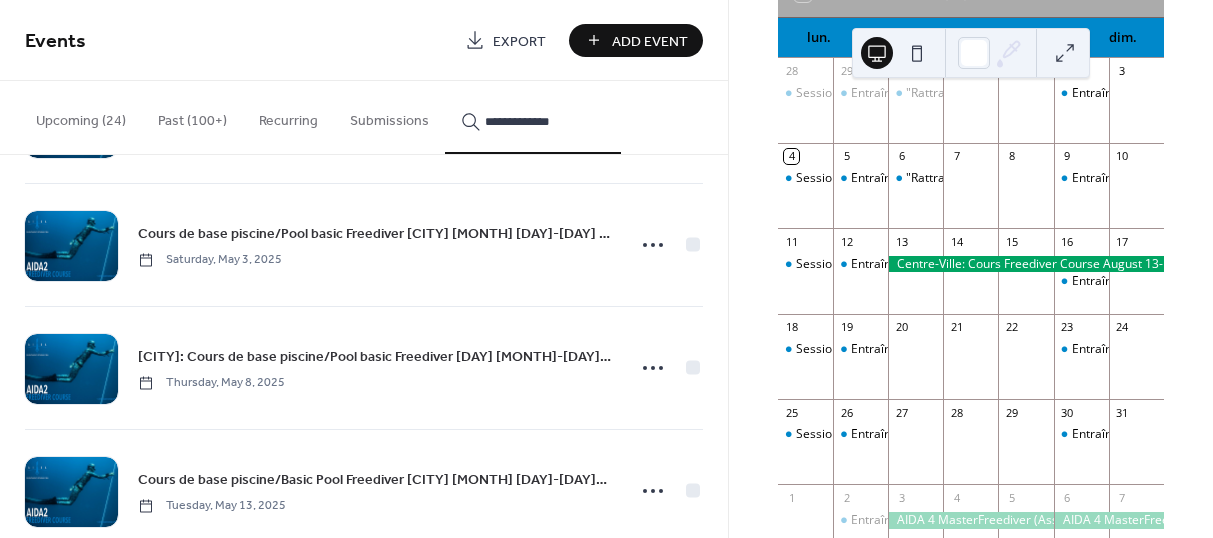 scroll, scrollTop: 22800, scrollLeft: 0, axis: vertical 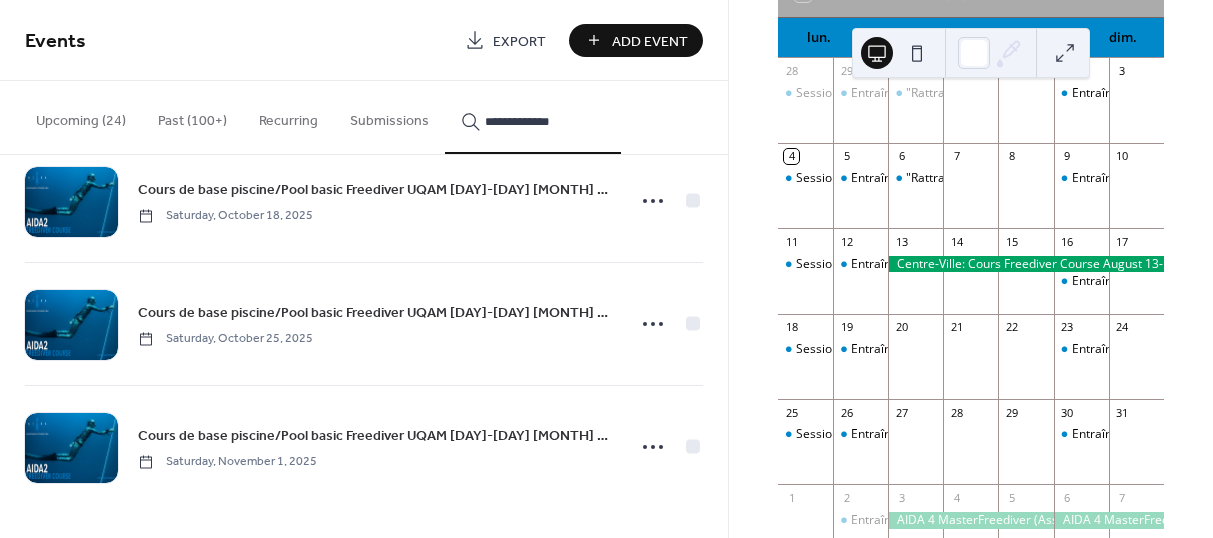 type on "**********" 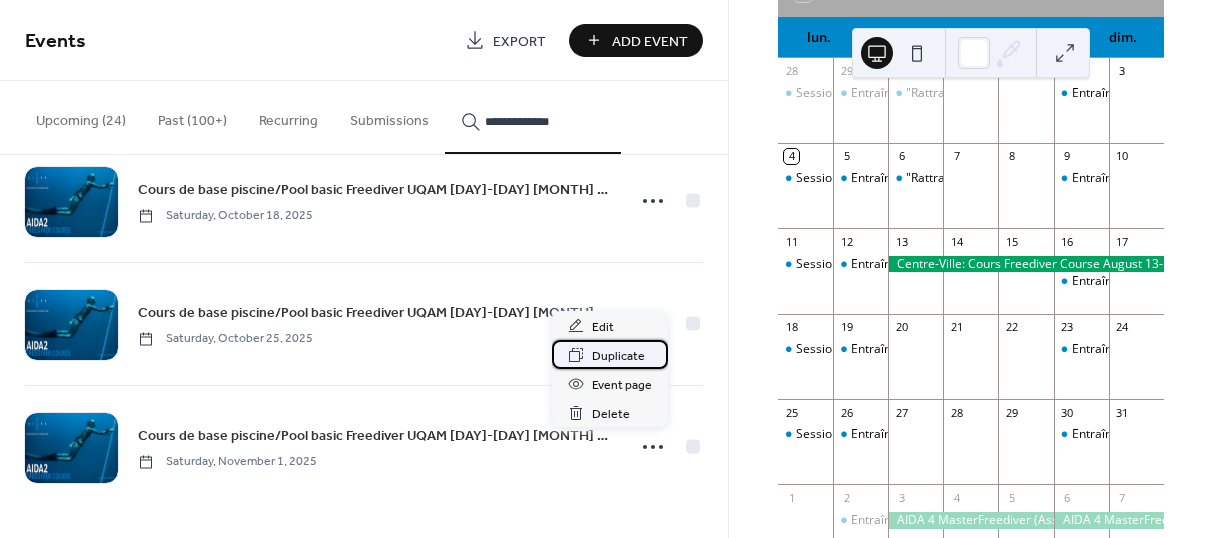 click on "Duplicate" at bounding box center [618, 356] 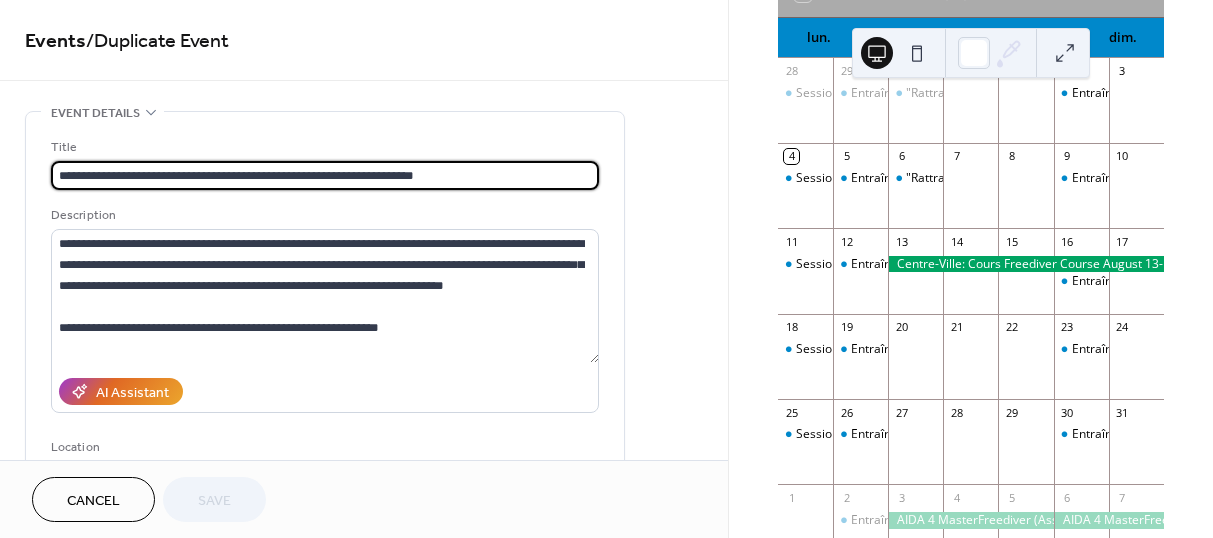 click on "**********" at bounding box center (325, 175) 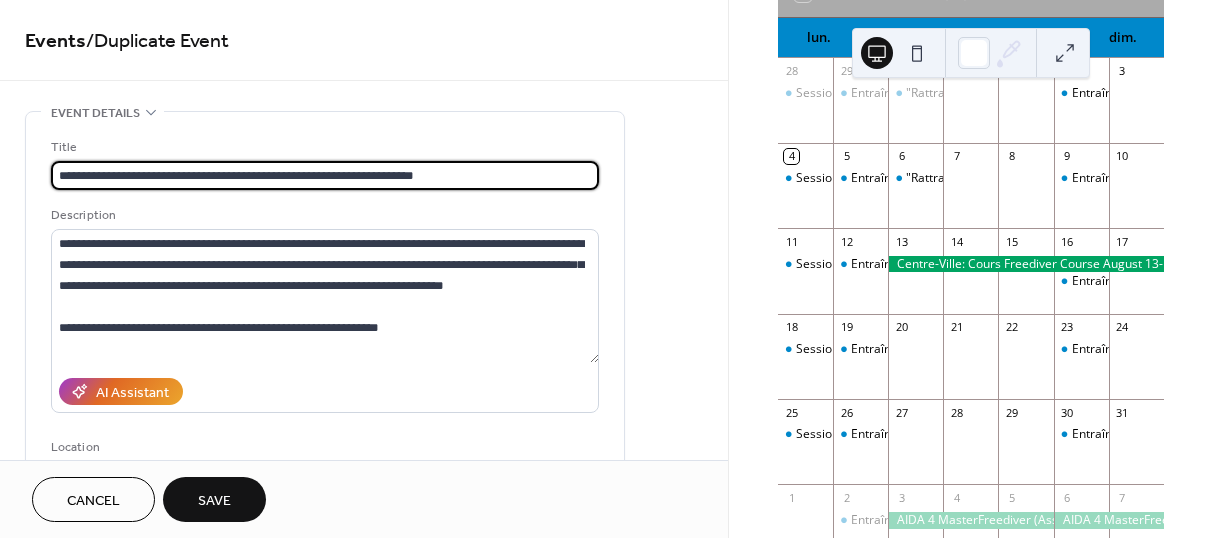 scroll, scrollTop: 22, scrollLeft: 0, axis: vertical 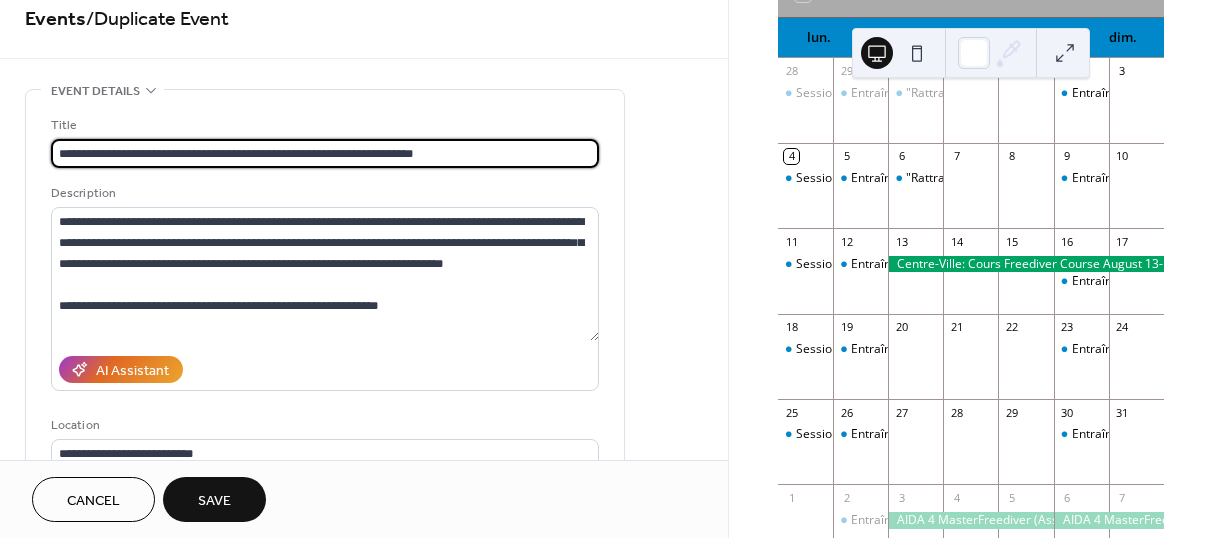type on "**********" 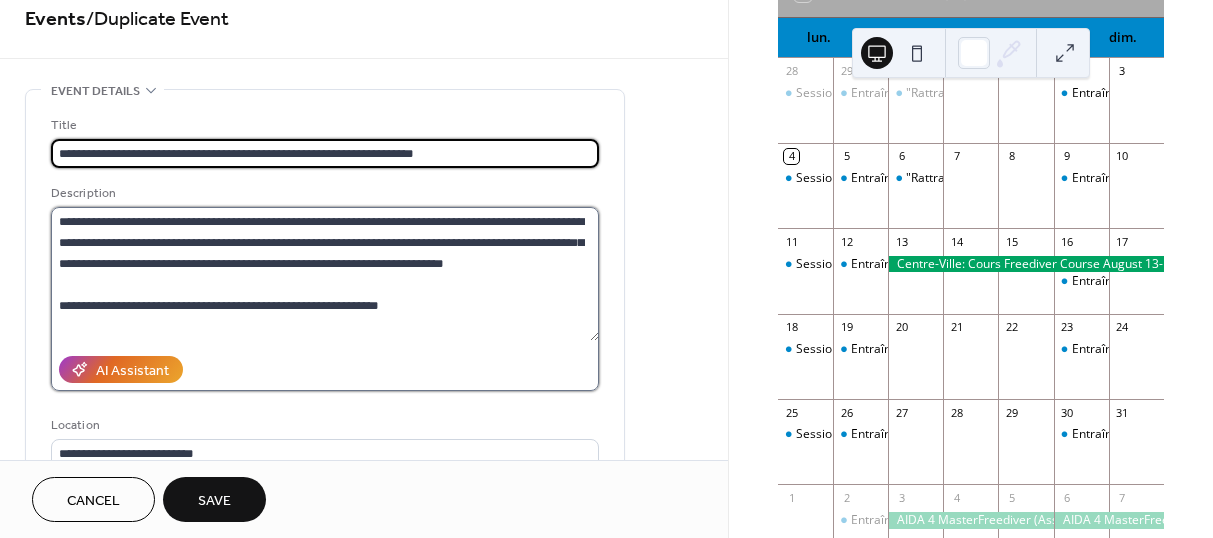 click on "**********" at bounding box center [325, 274] 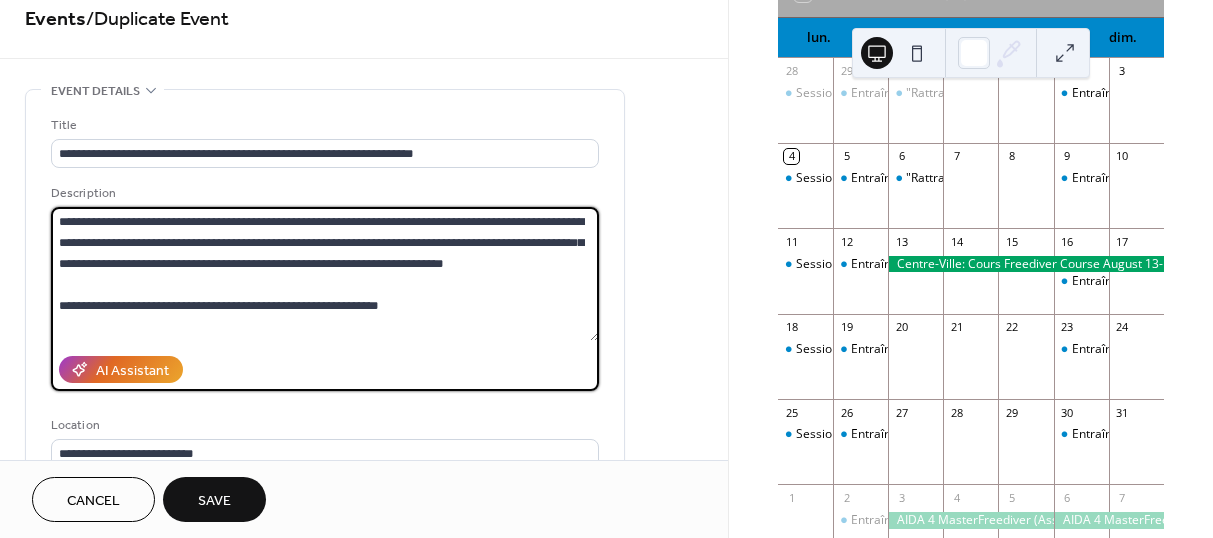 click on "**********" at bounding box center [325, 274] 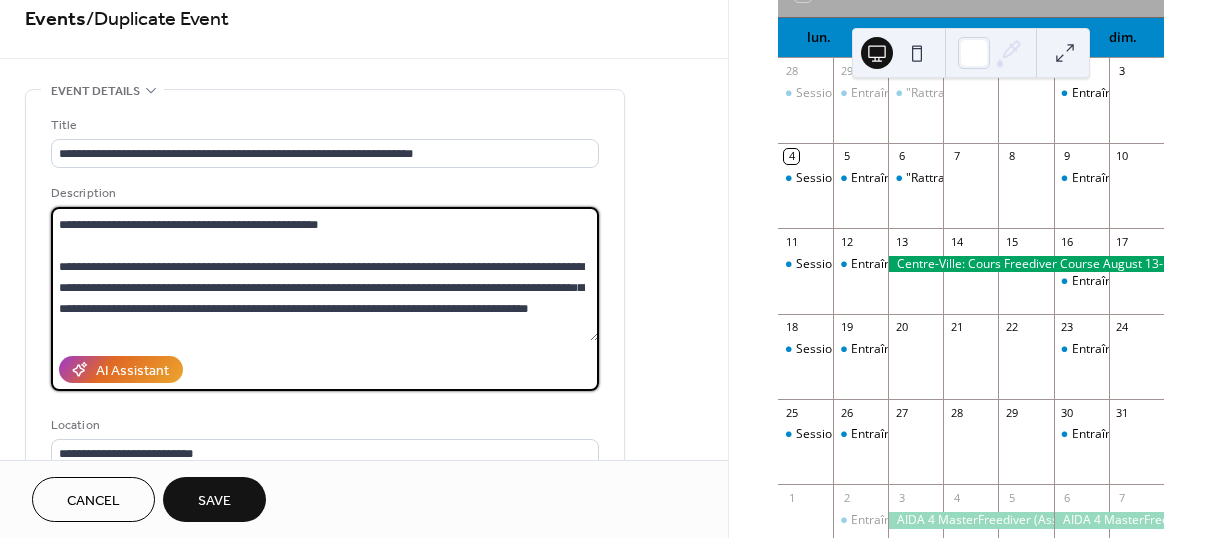 scroll, scrollTop: 105, scrollLeft: 0, axis: vertical 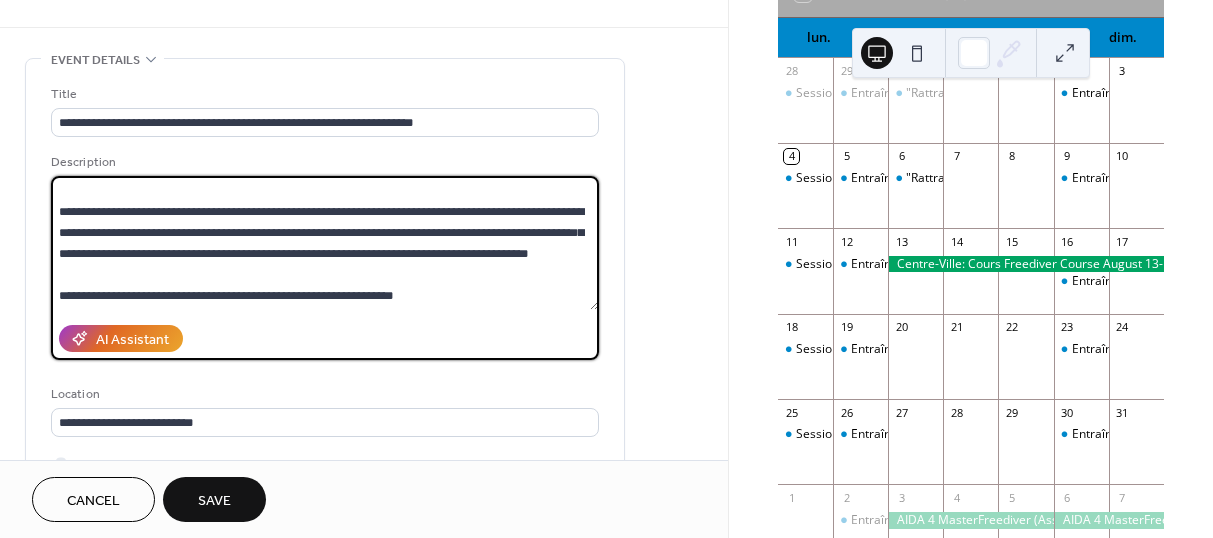 click on "**********" at bounding box center (325, 243) 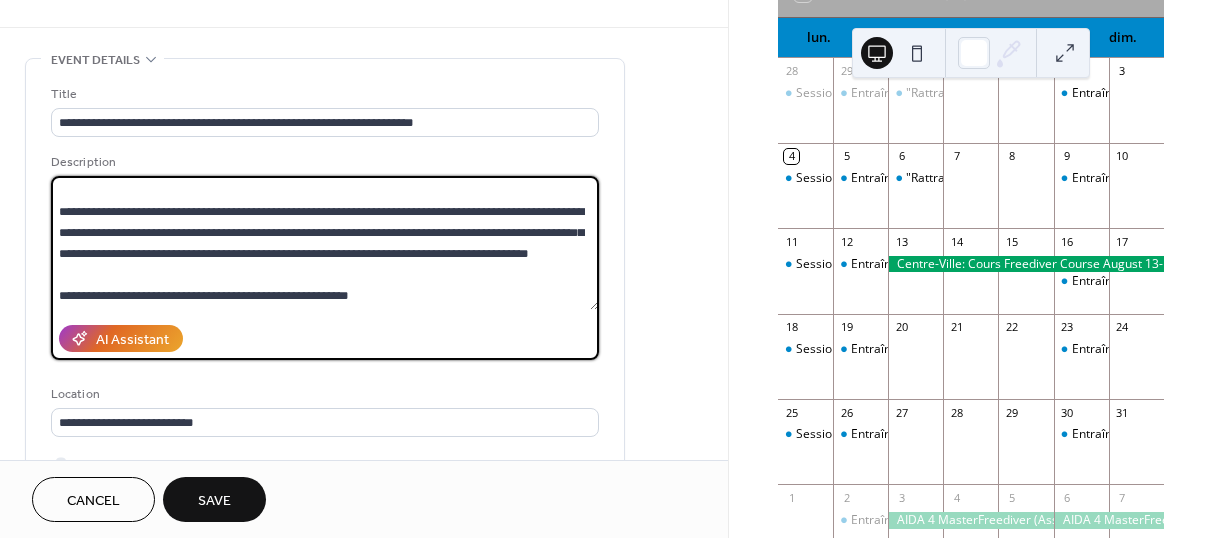 scroll, scrollTop: 147, scrollLeft: 0, axis: vertical 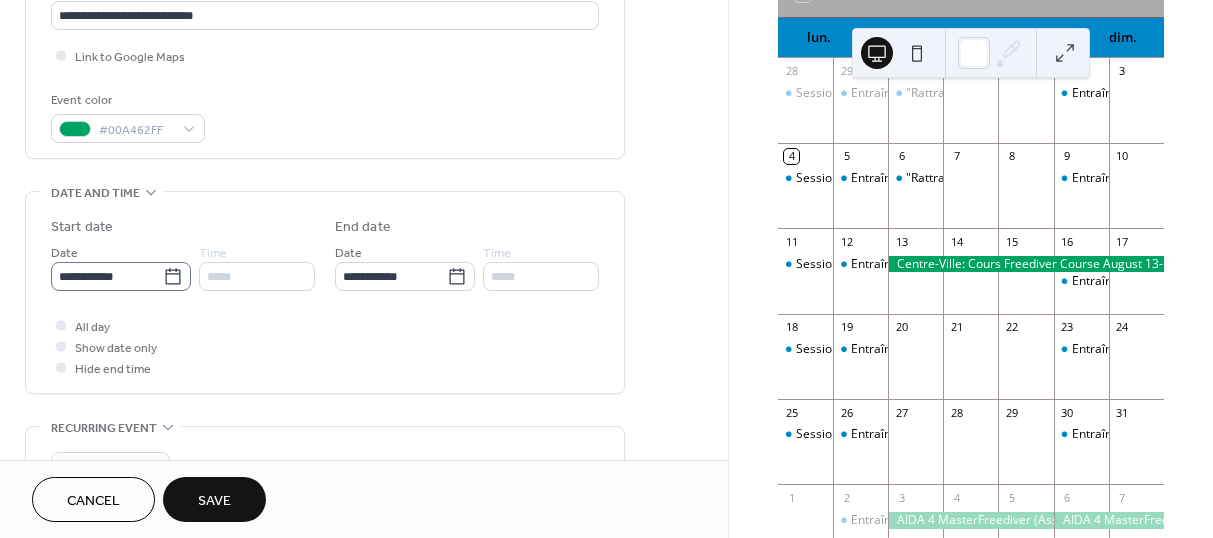type on "**********" 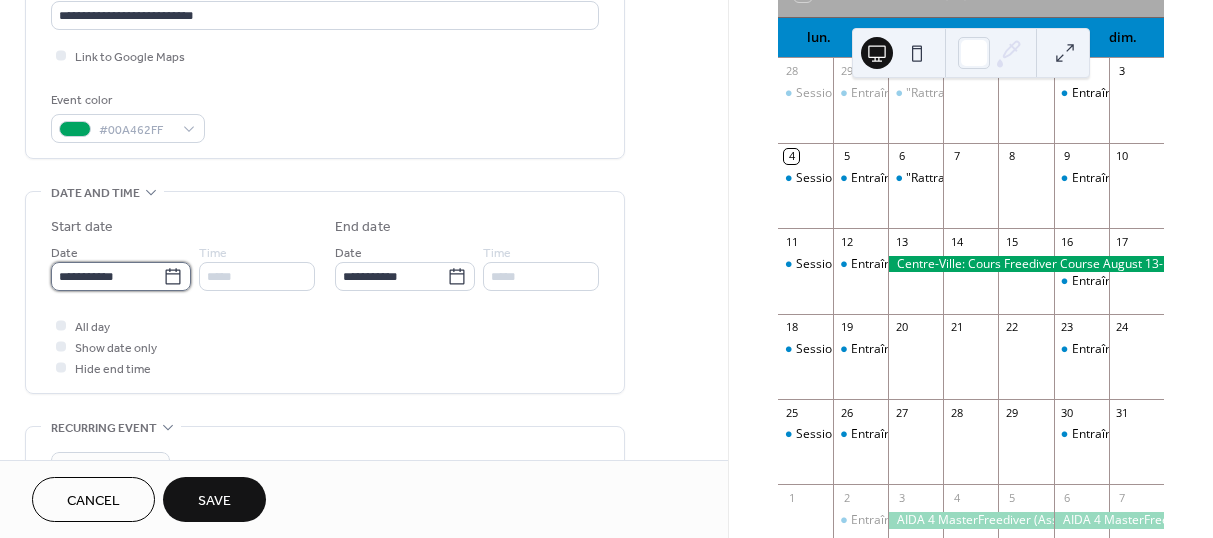 click on "**********" at bounding box center [107, 276] 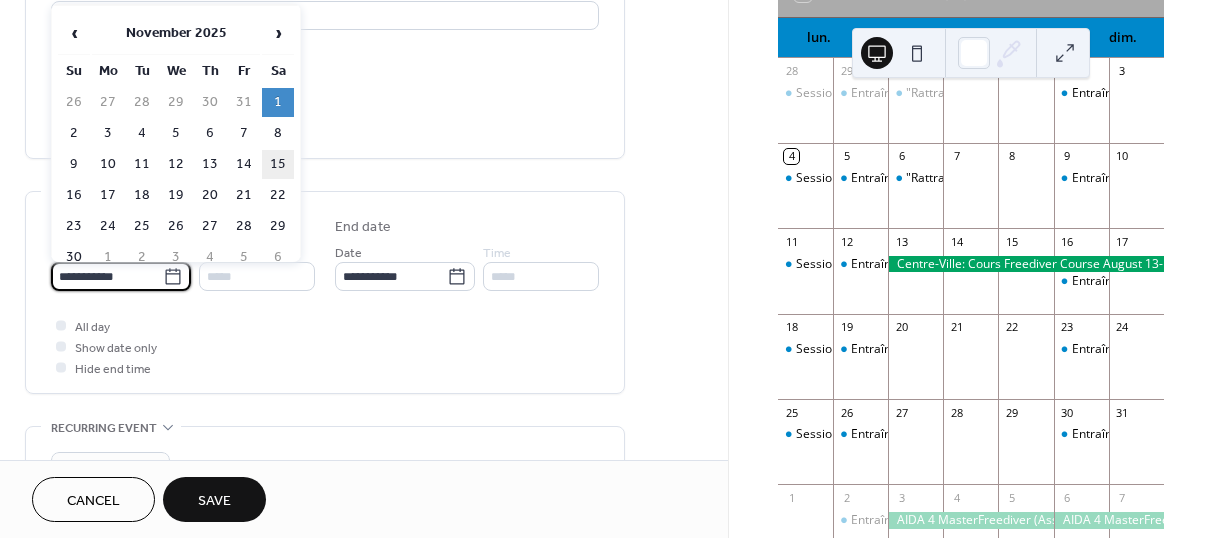 click on "15" at bounding box center (278, 164) 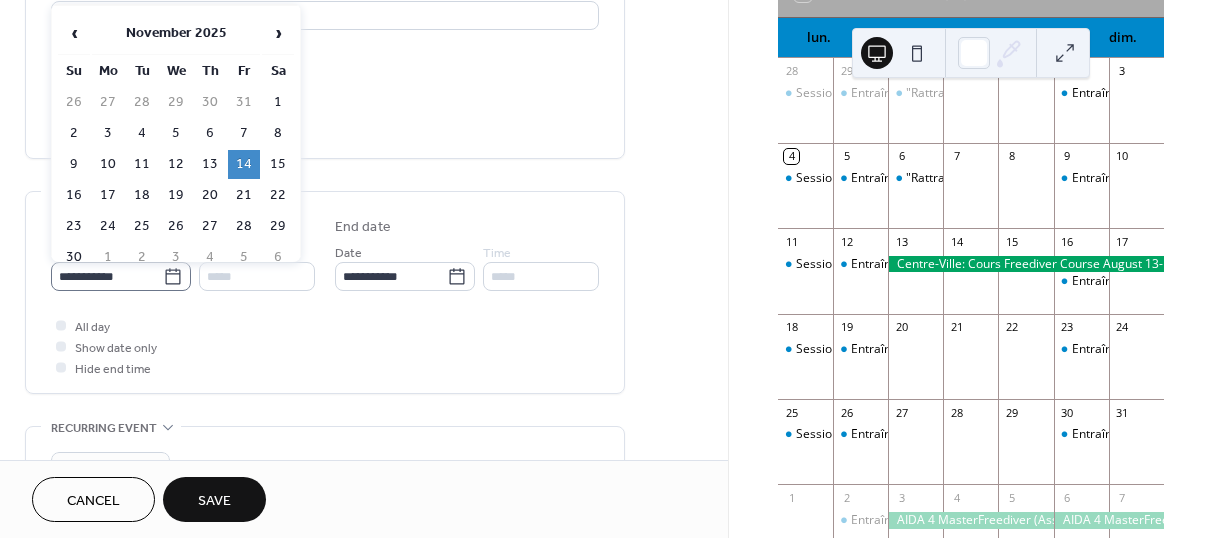 click 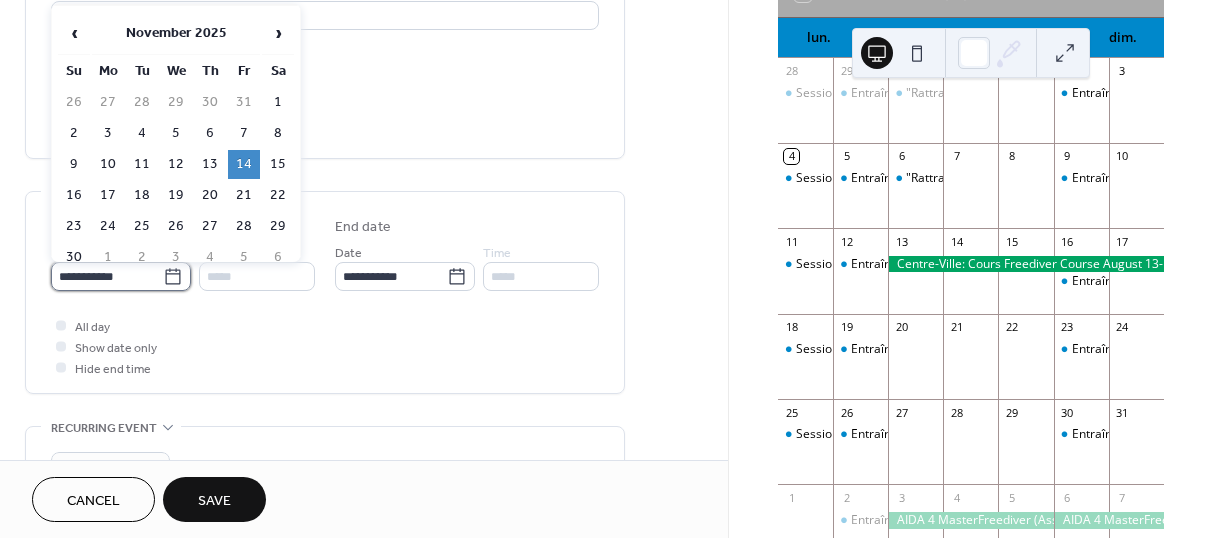 click on "**********" at bounding box center [107, 276] 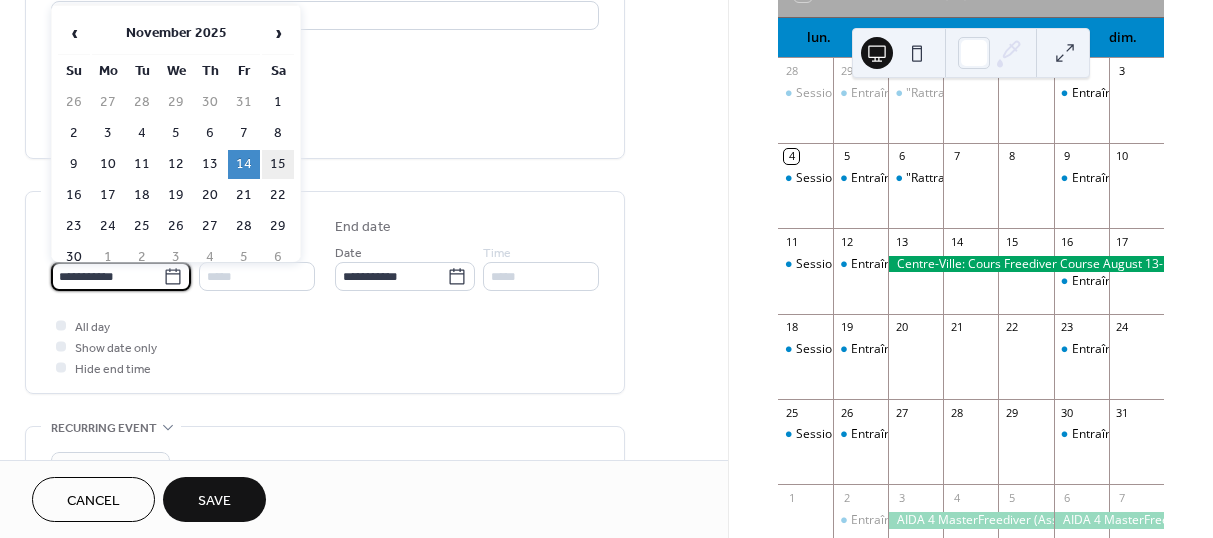 click on "15" at bounding box center [278, 164] 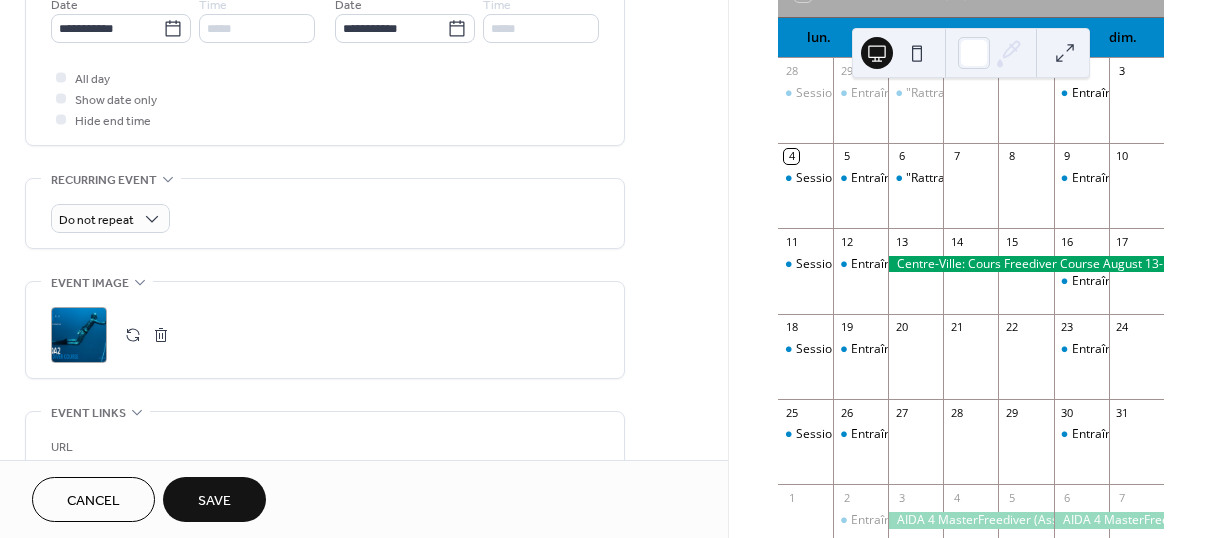 scroll, scrollTop: 927, scrollLeft: 0, axis: vertical 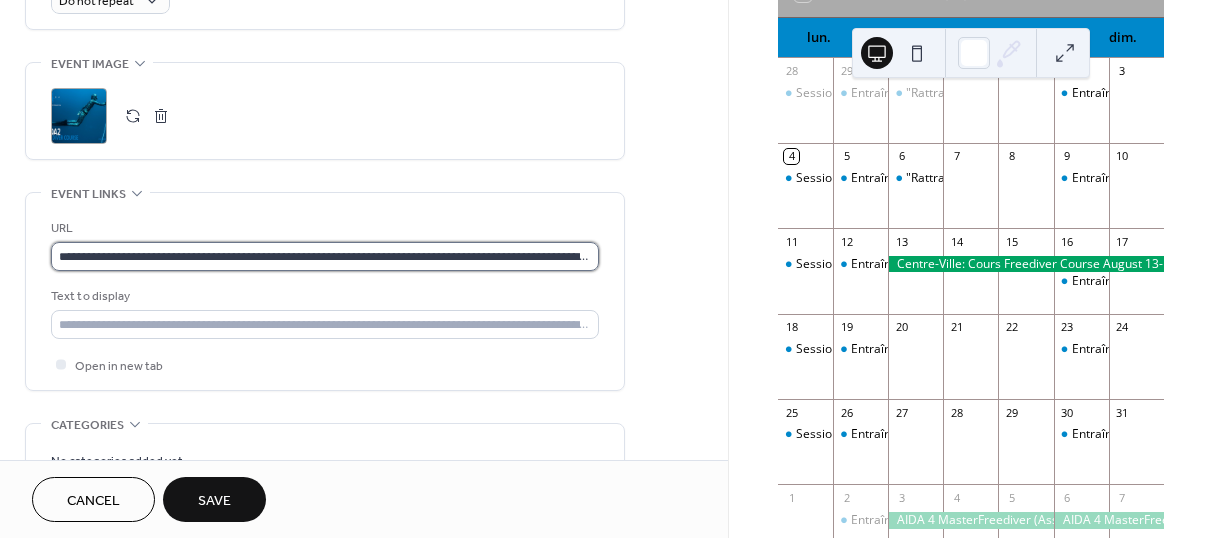 click on "**********" at bounding box center (325, 256) 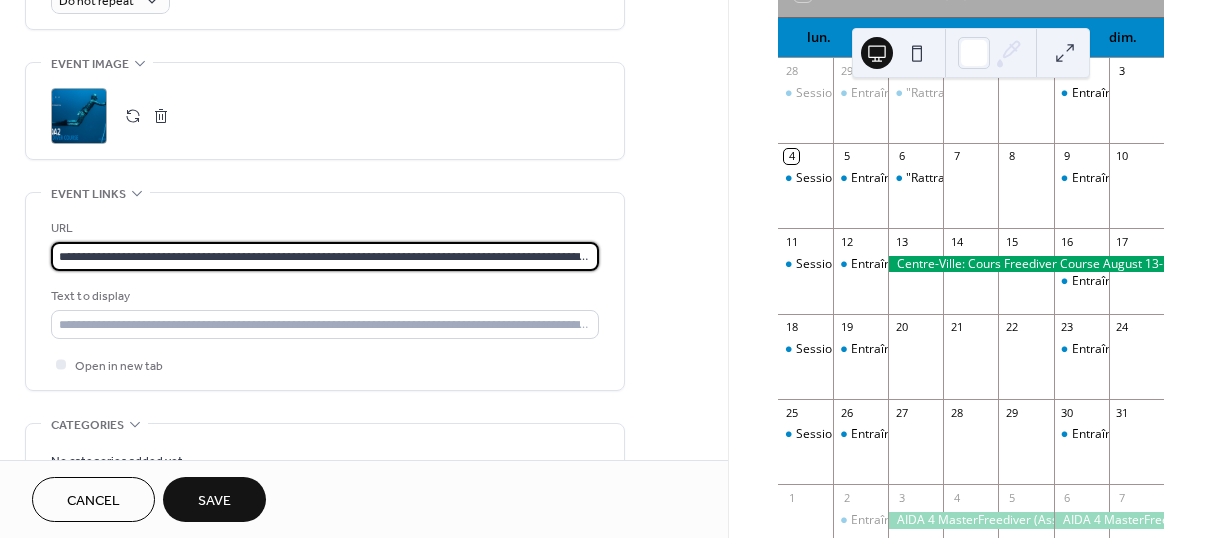 click on "**********" at bounding box center (325, 256) 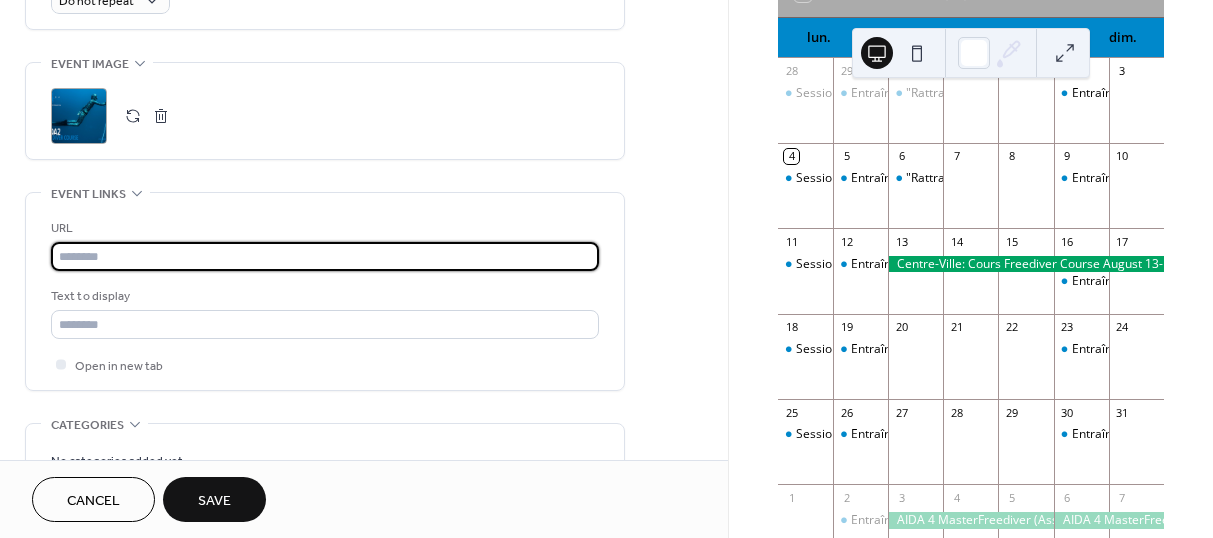 paste on "**********" 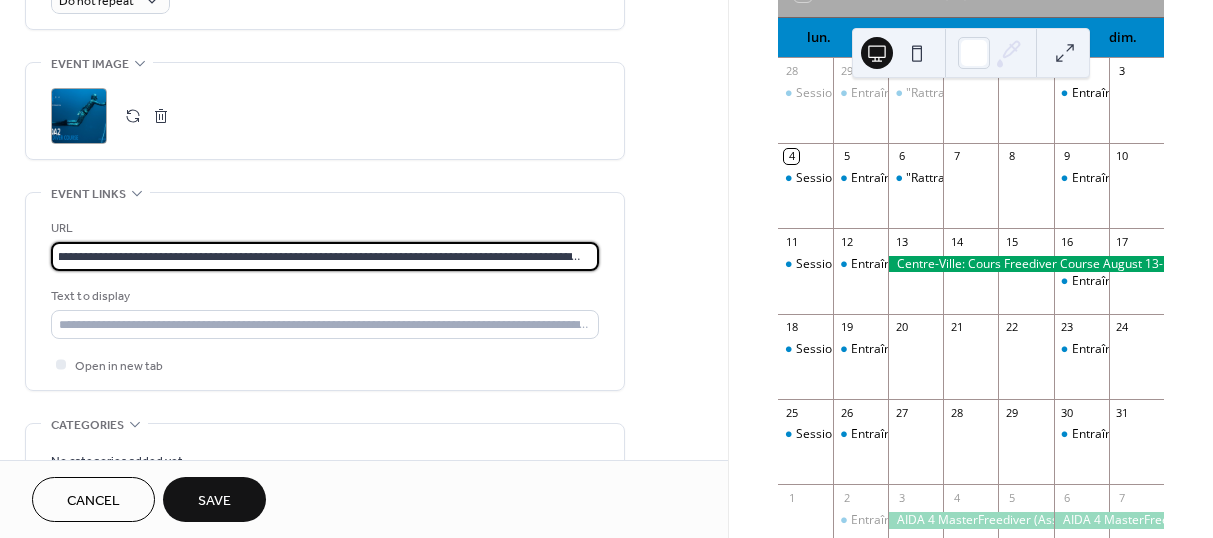 scroll, scrollTop: 1, scrollLeft: 101, axis: both 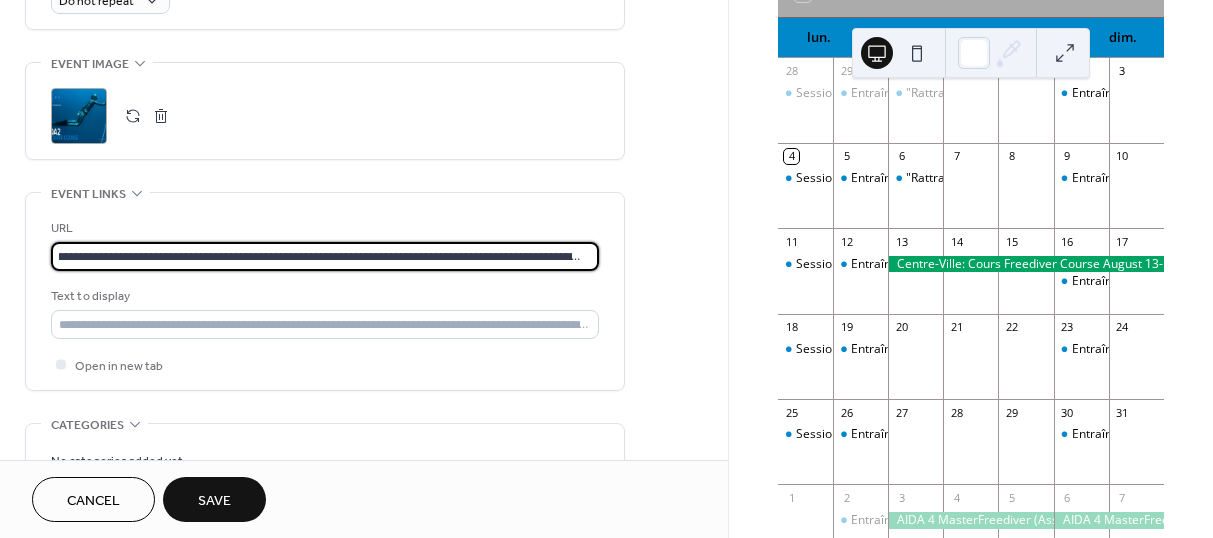 type on "**********" 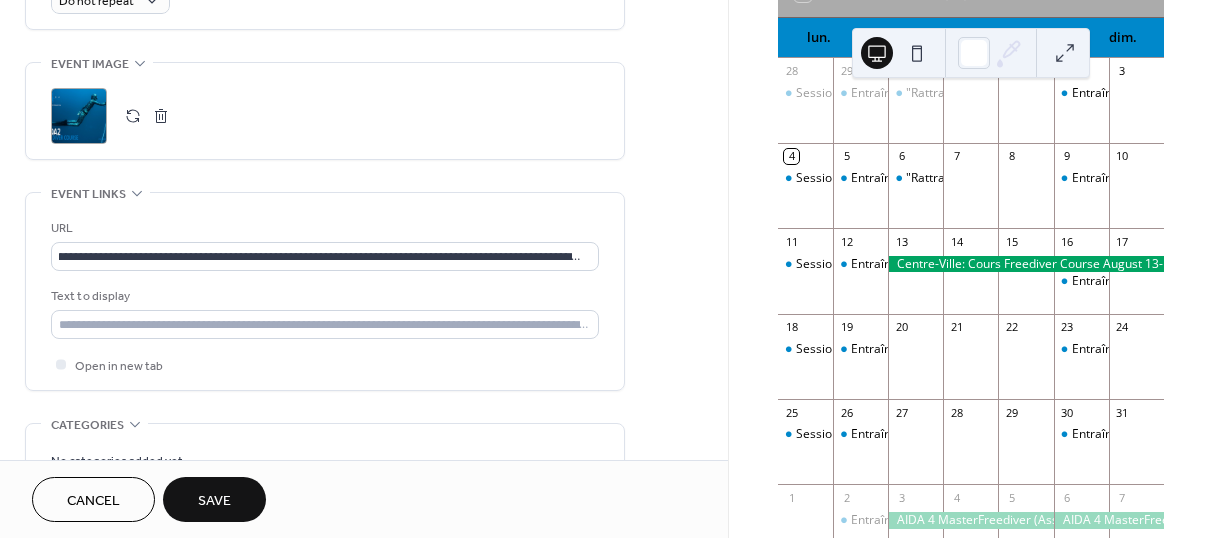 scroll, scrollTop: 0, scrollLeft: 0, axis: both 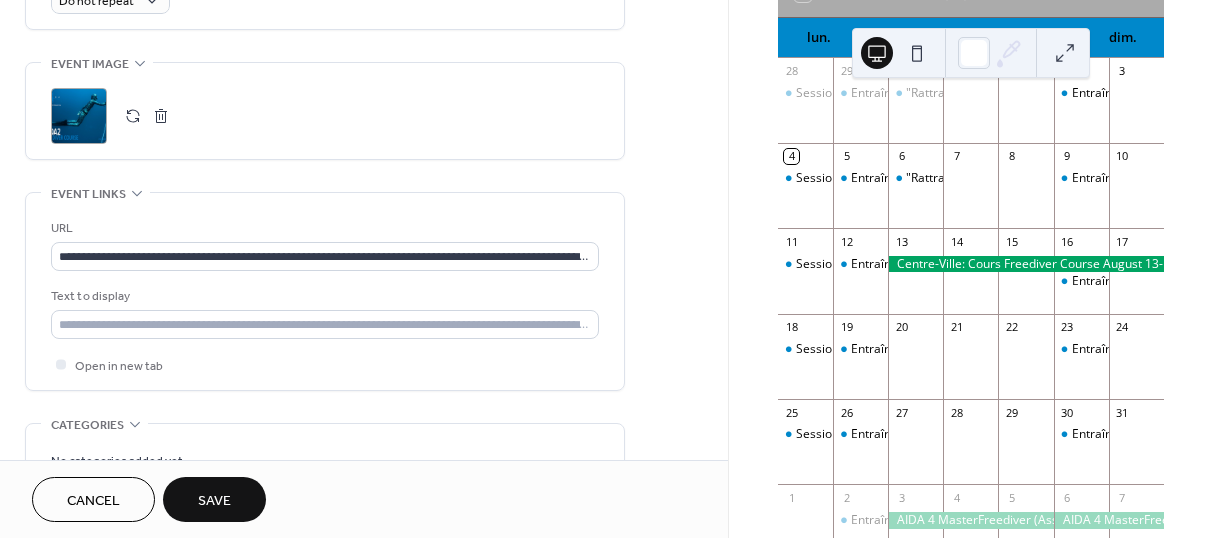 click on "**********" at bounding box center [325, 291] 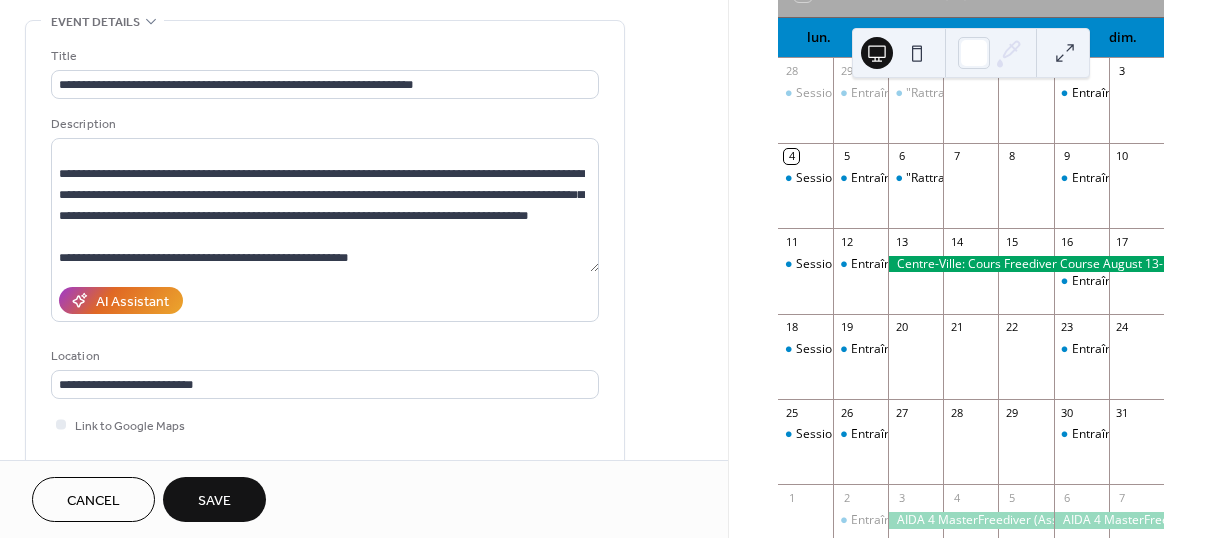scroll, scrollTop: 90, scrollLeft: 0, axis: vertical 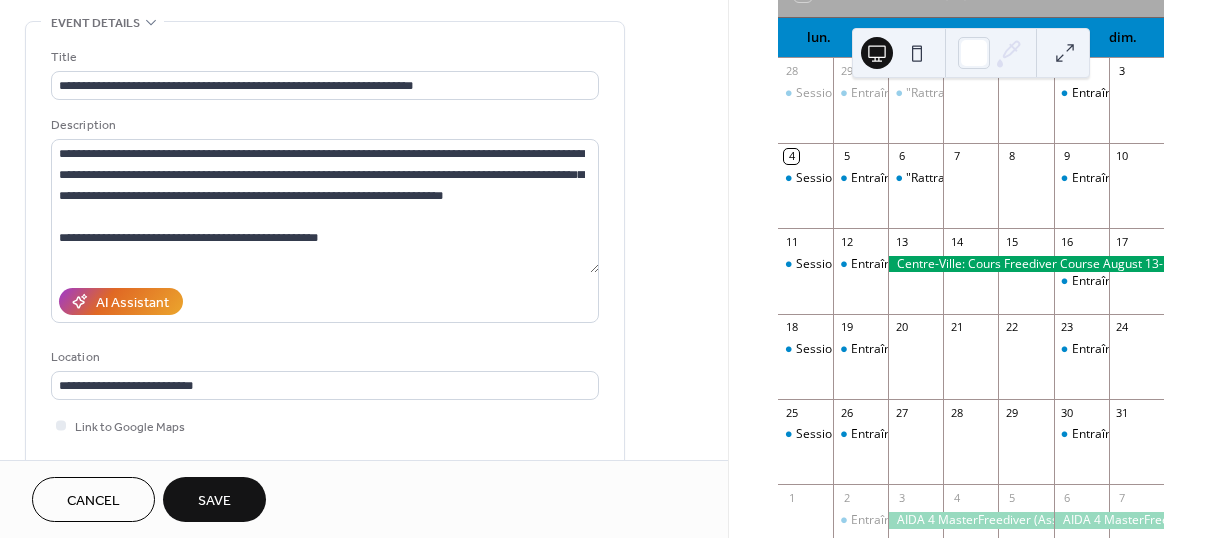 click on "Save" at bounding box center [214, 501] 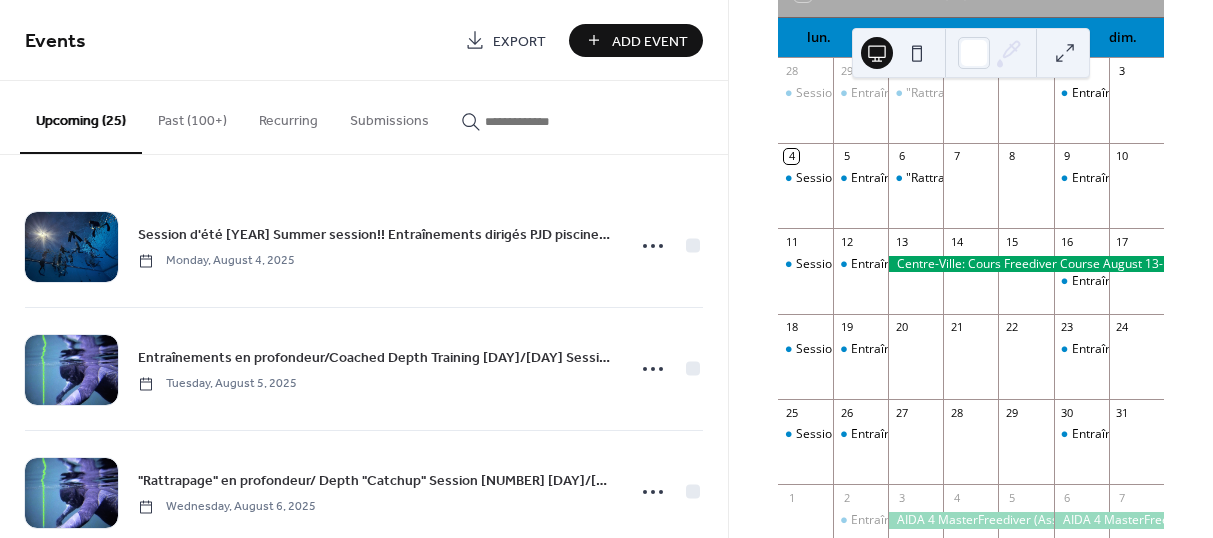 click at bounding box center (545, 121) 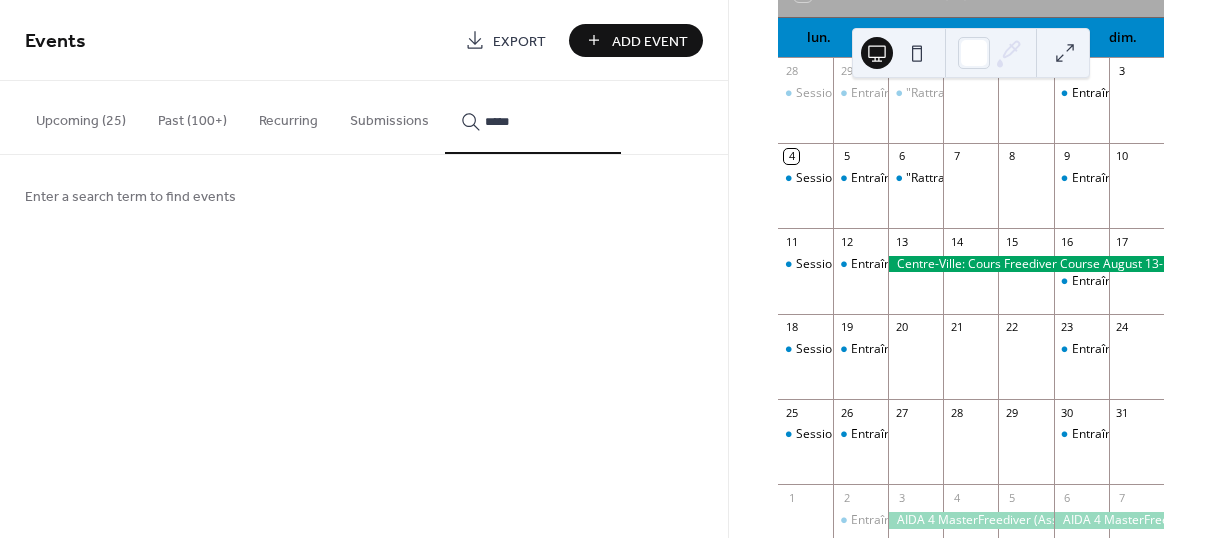 click on "*****" at bounding box center [533, 117] 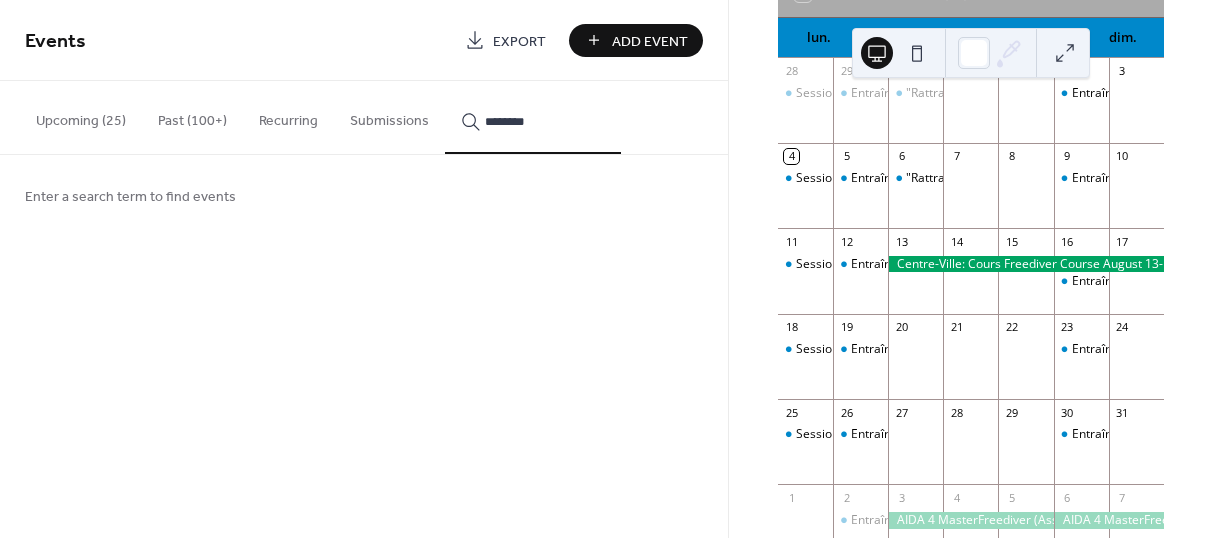 click on "********" at bounding box center (533, 117) 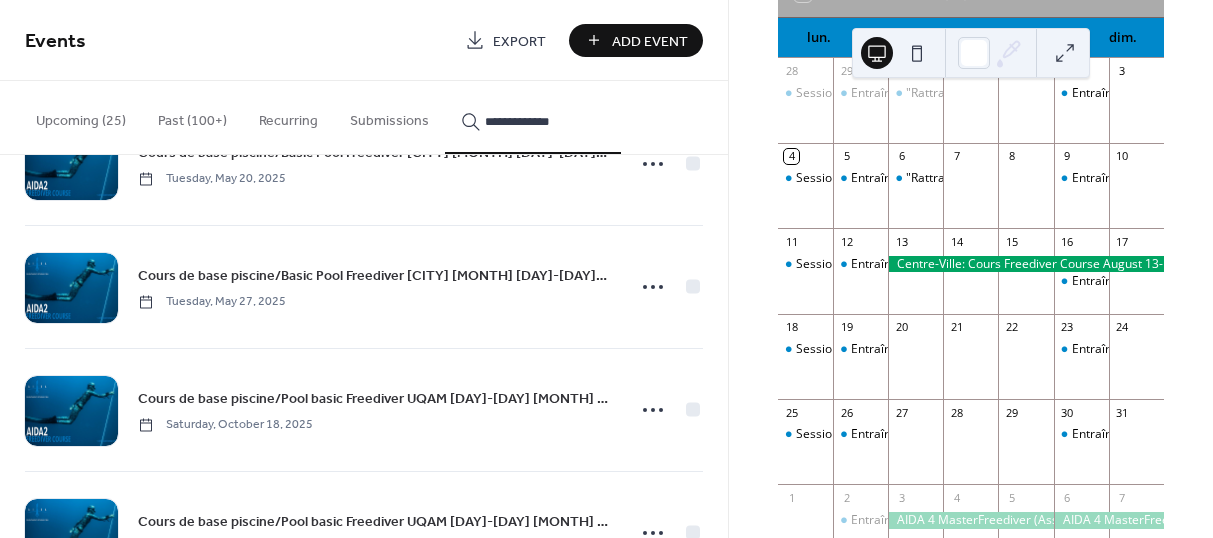scroll, scrollTop: 21693, scrollLeft: 0, axis: vertical 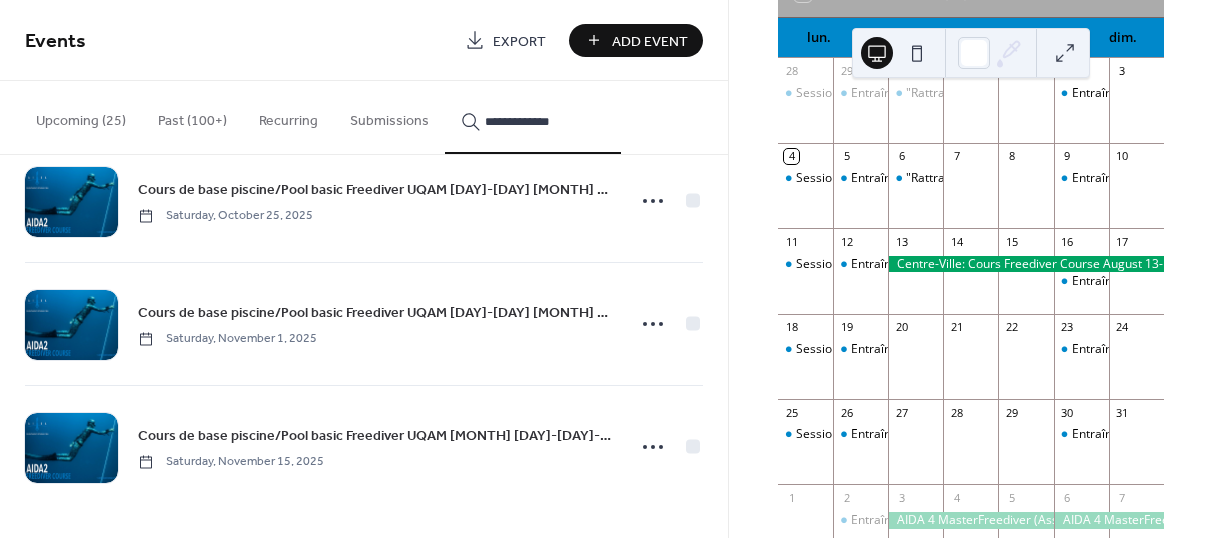 type on "**********" 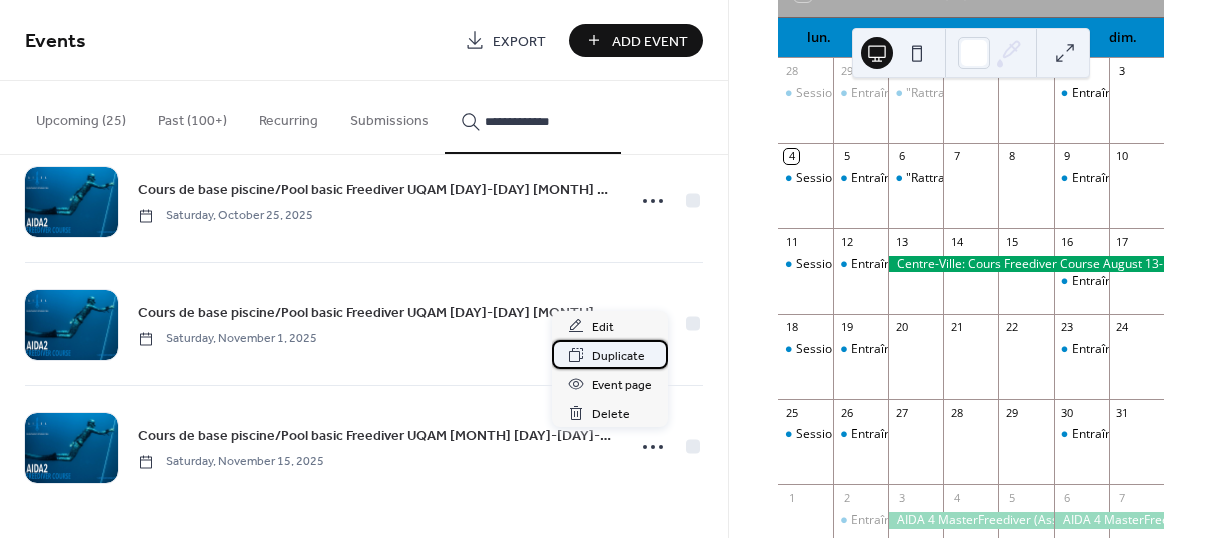 click on "Duplicate" at bounding box center (618, 356) 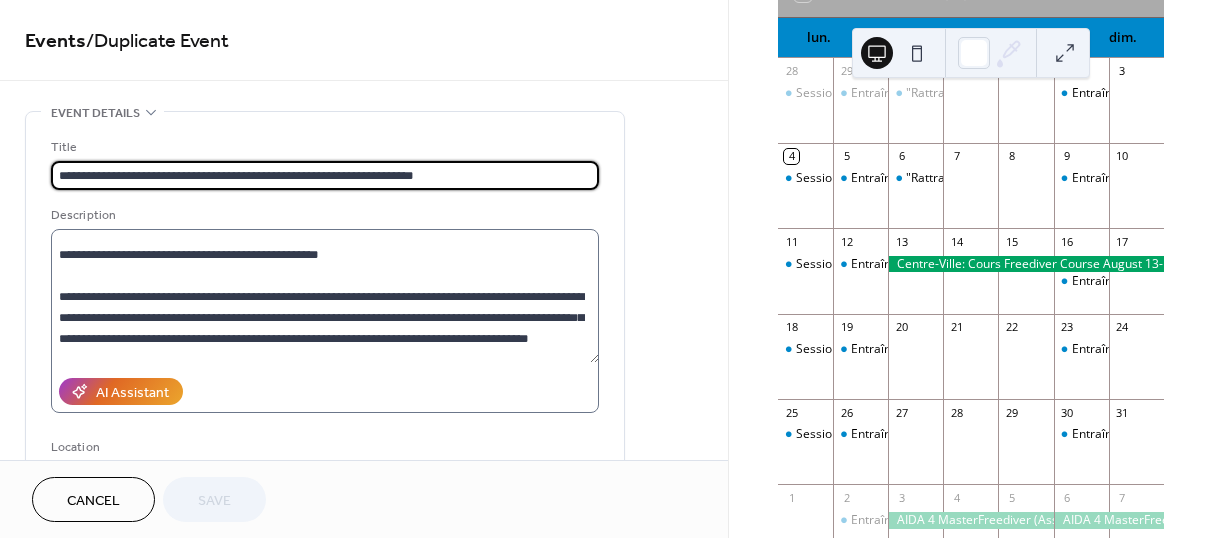 scroll, scrollTop: 147, scrollLeft: 0, axis: vertical 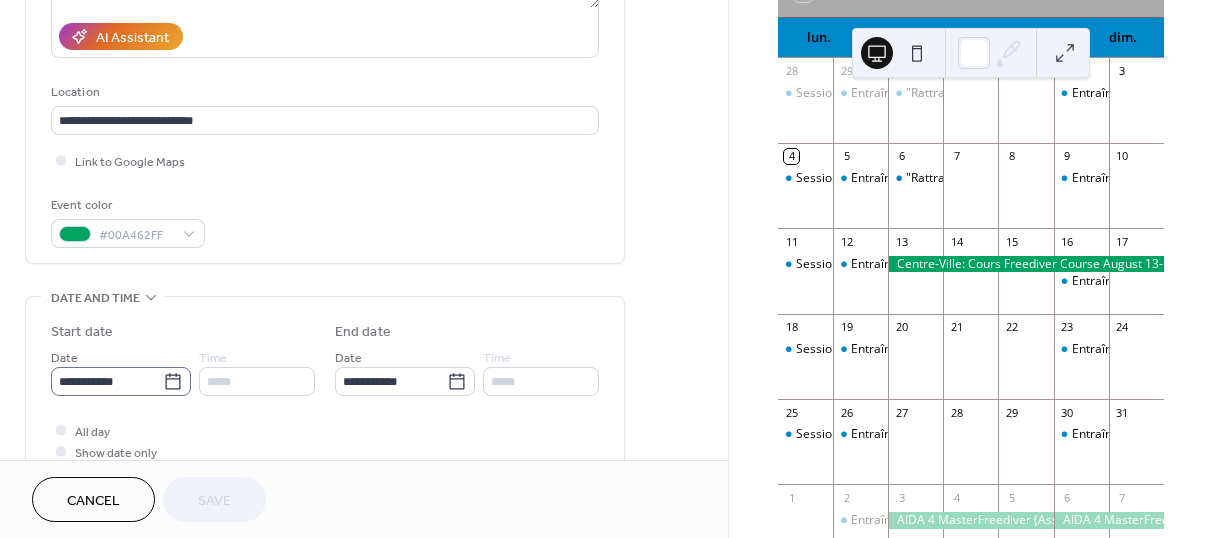 click 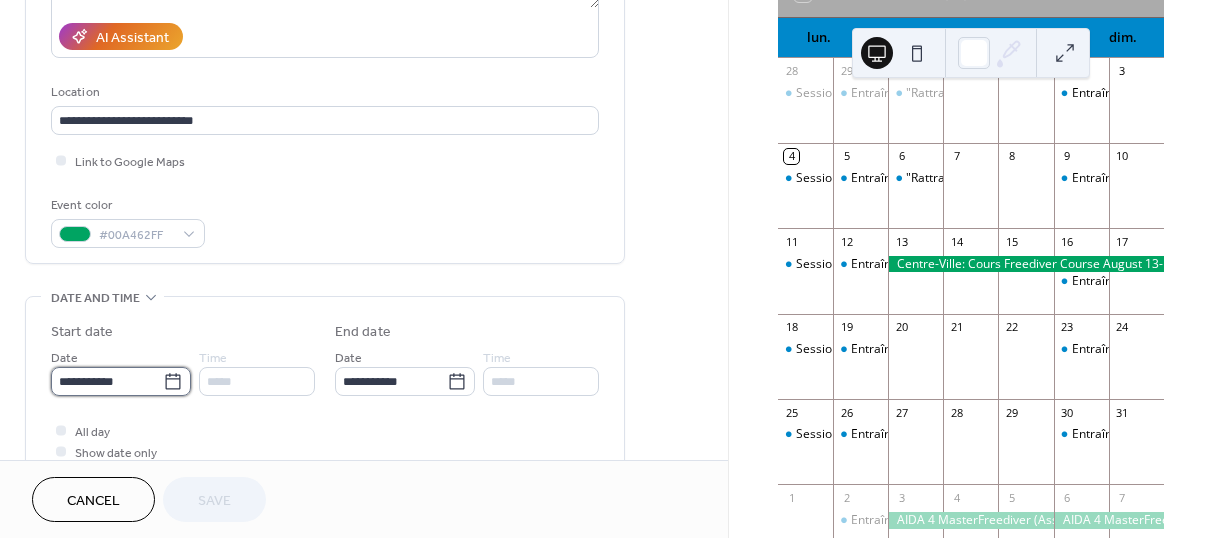 click on "**********" at bounding box center [107, 381] 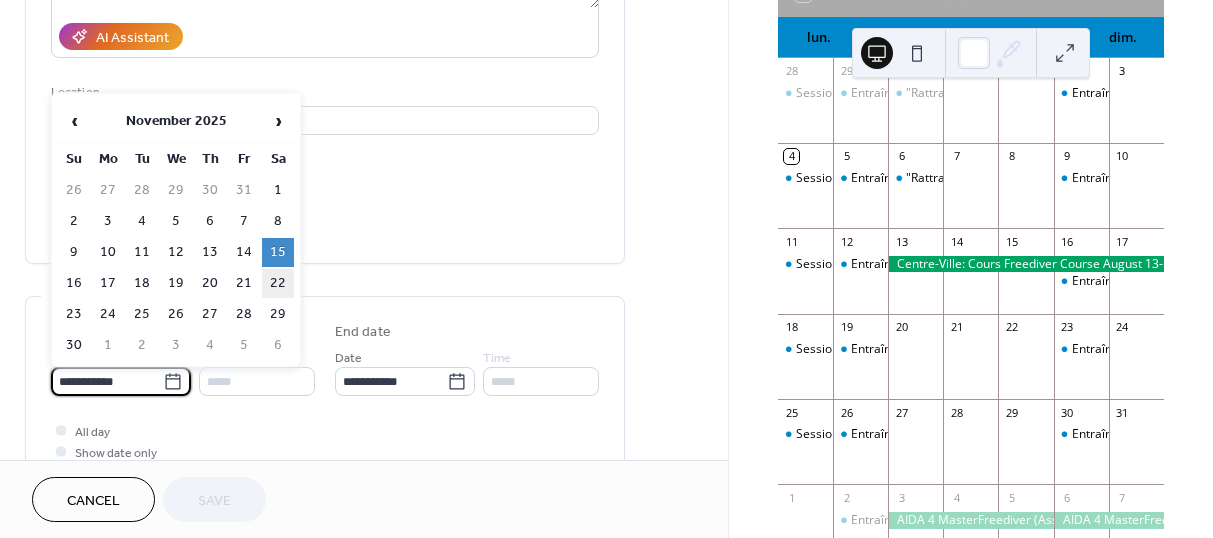 click on "22" at bounding box center (278, 283) 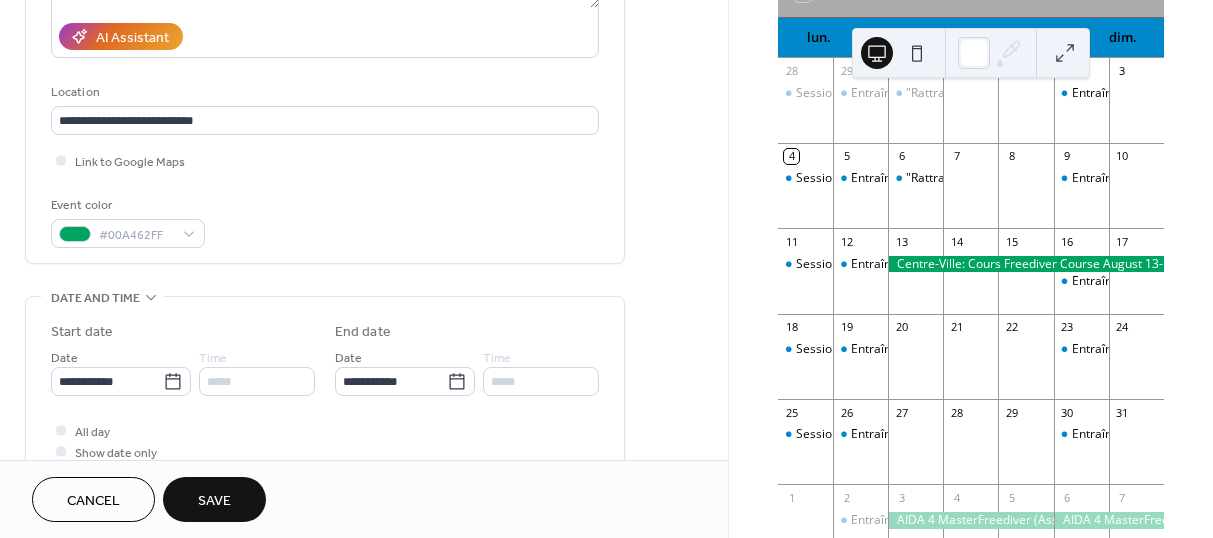 click on "Save" at bounding box center [214, 501] 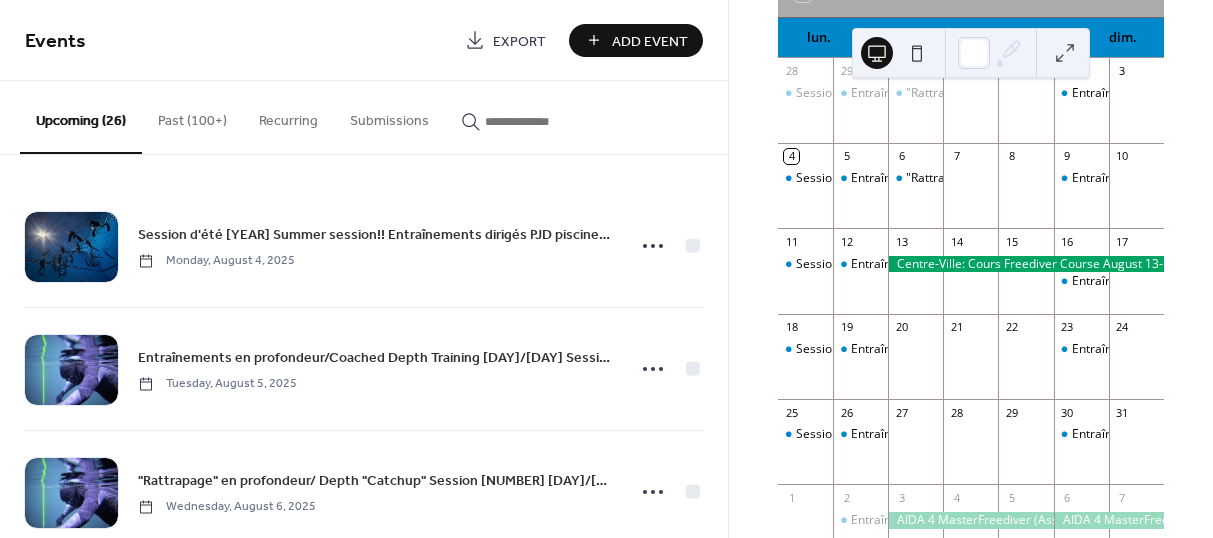 click at bounding box center [545, 121] 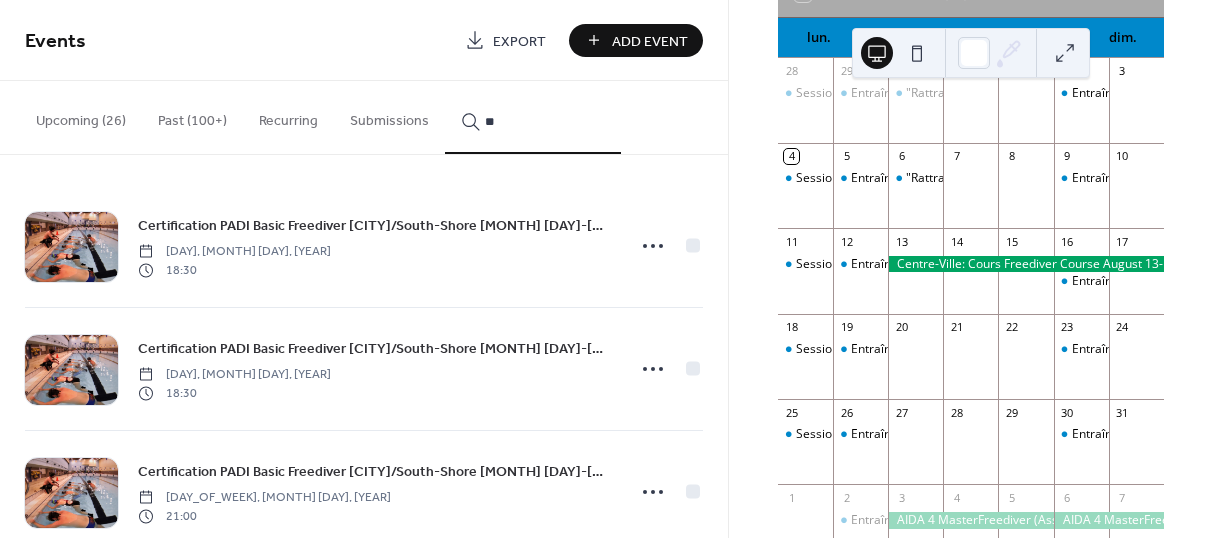 type on "*" 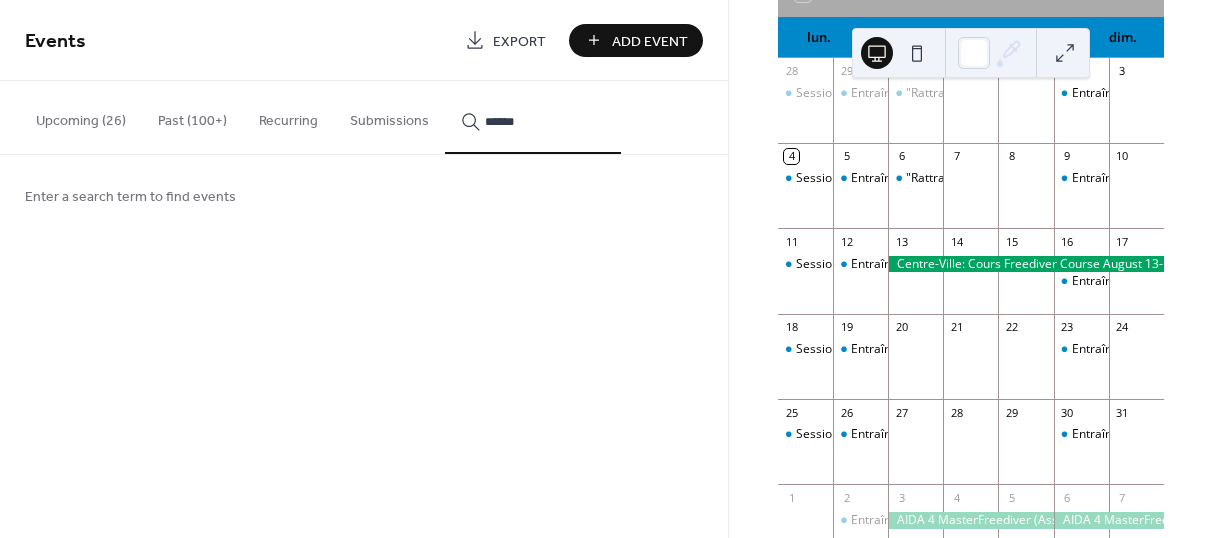 click on "*****" at bounding box center [533, 117] 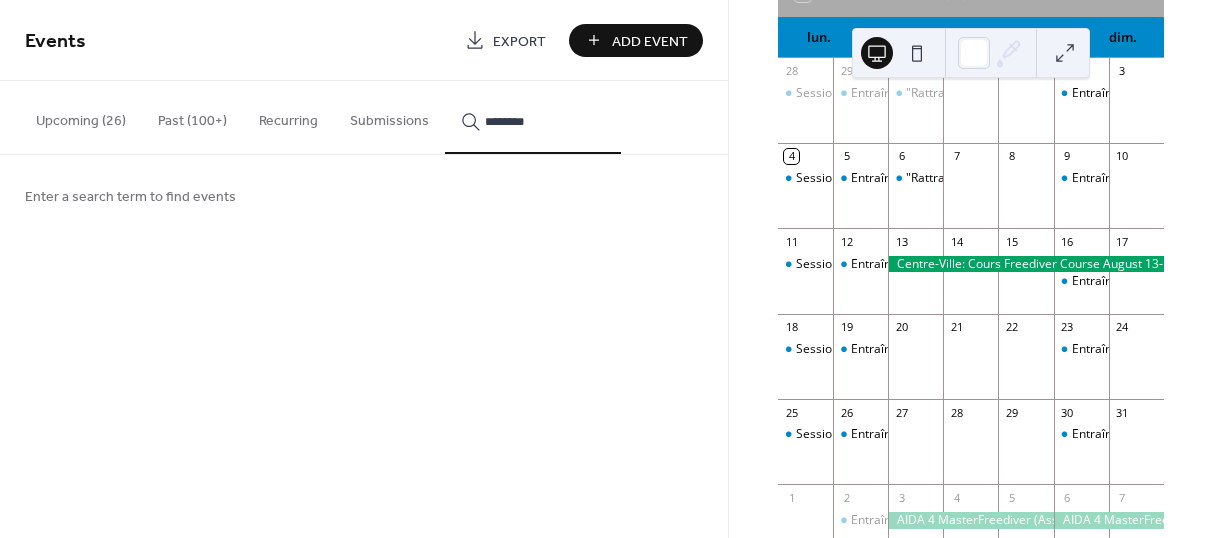 click on "********" at bounding box center [533, 117] 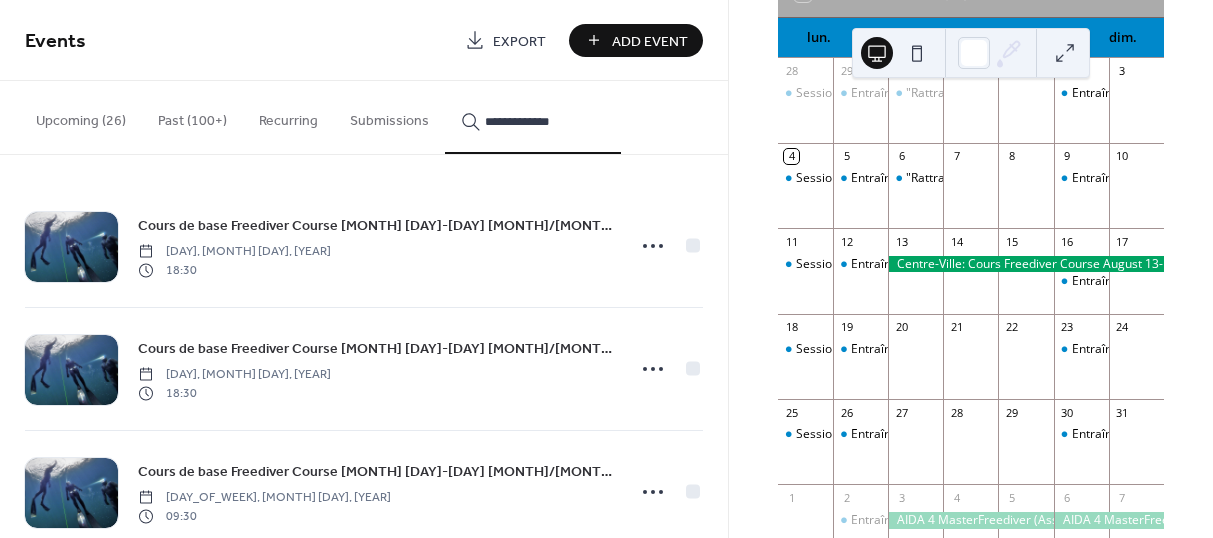type on "**********" 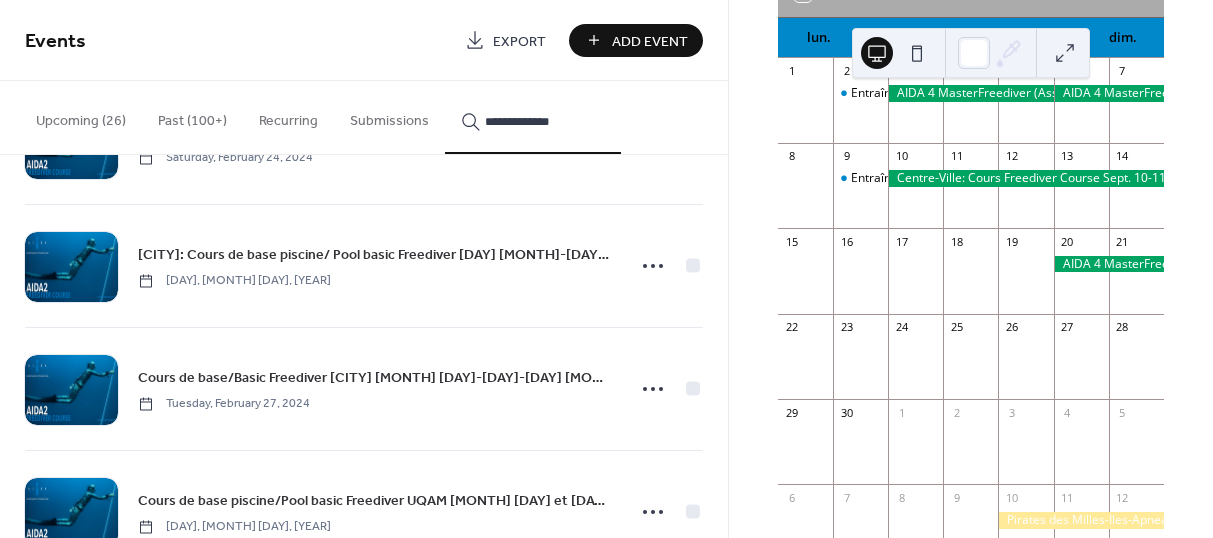 scroll, scrollTop: 16073, scrollLeft: 0, axis: vertical 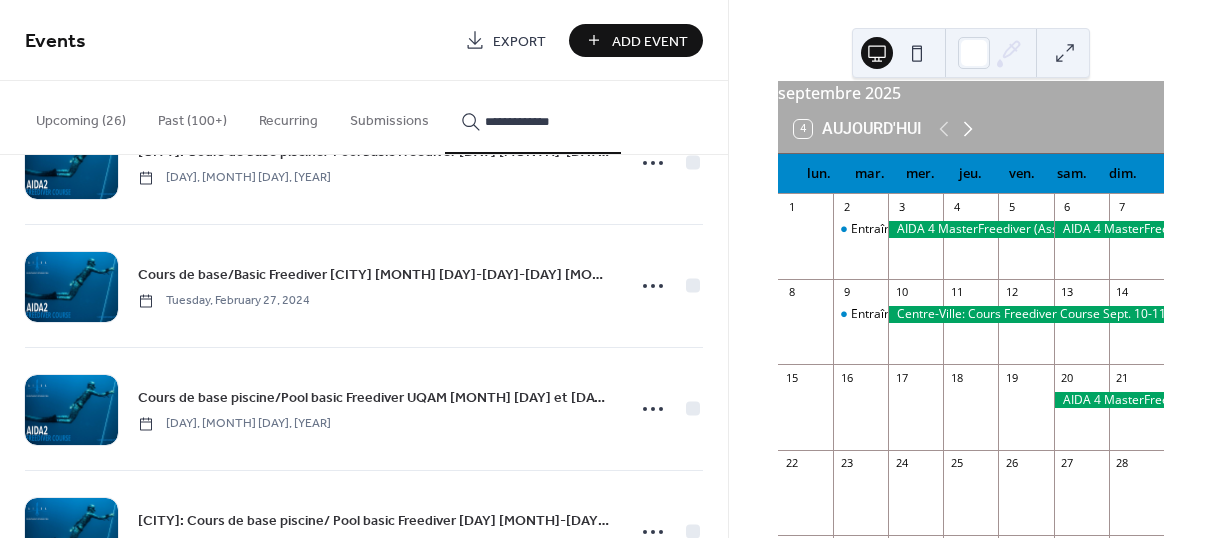 click 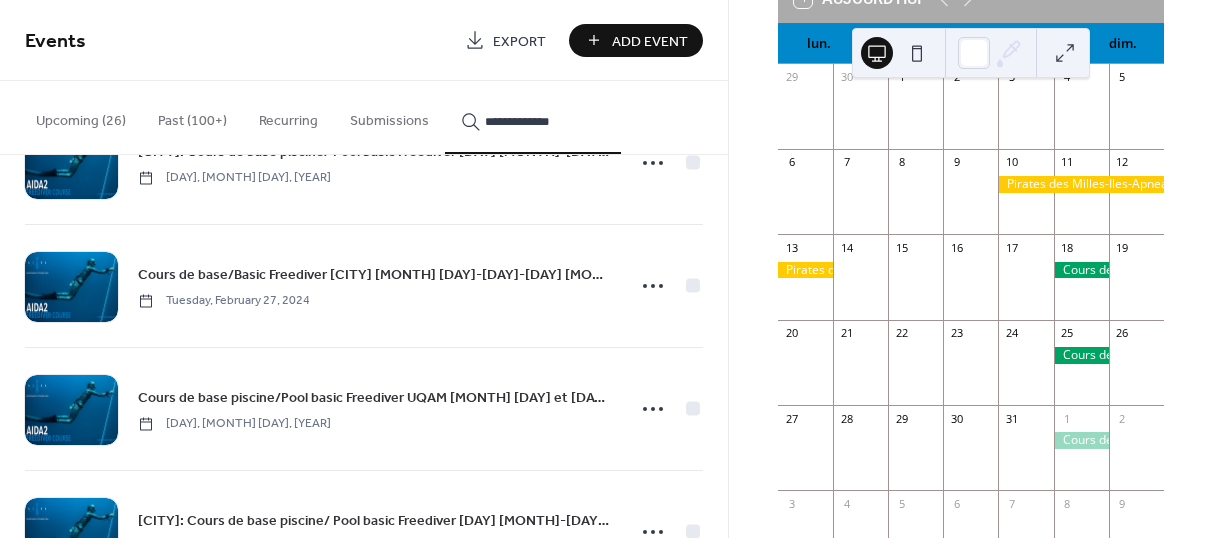 scroll, scrollTop: 158, scrollLeft: 0, axis: vertical 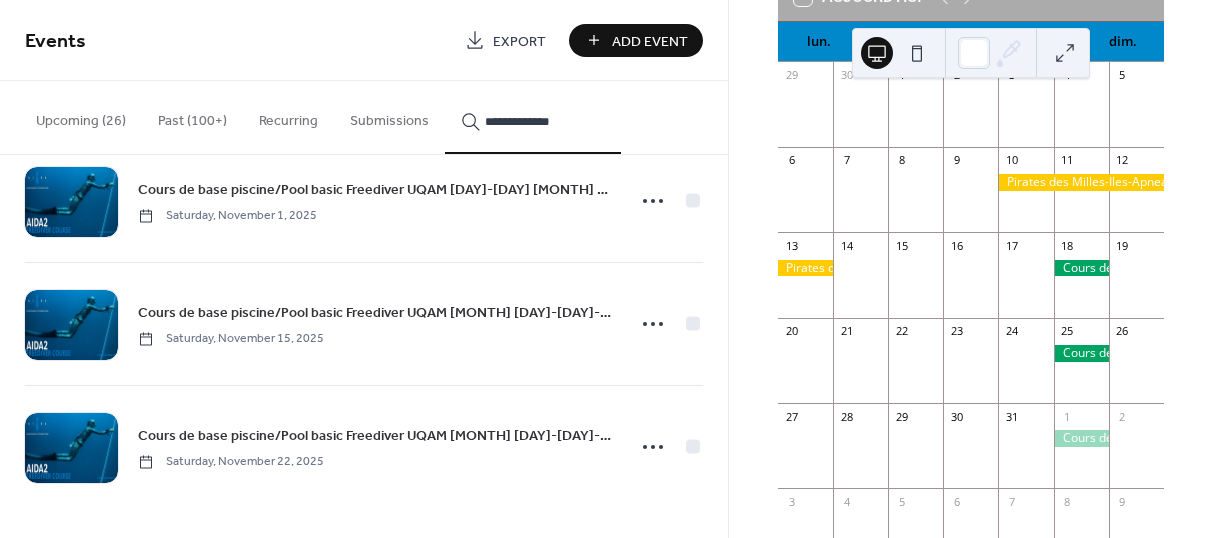 click 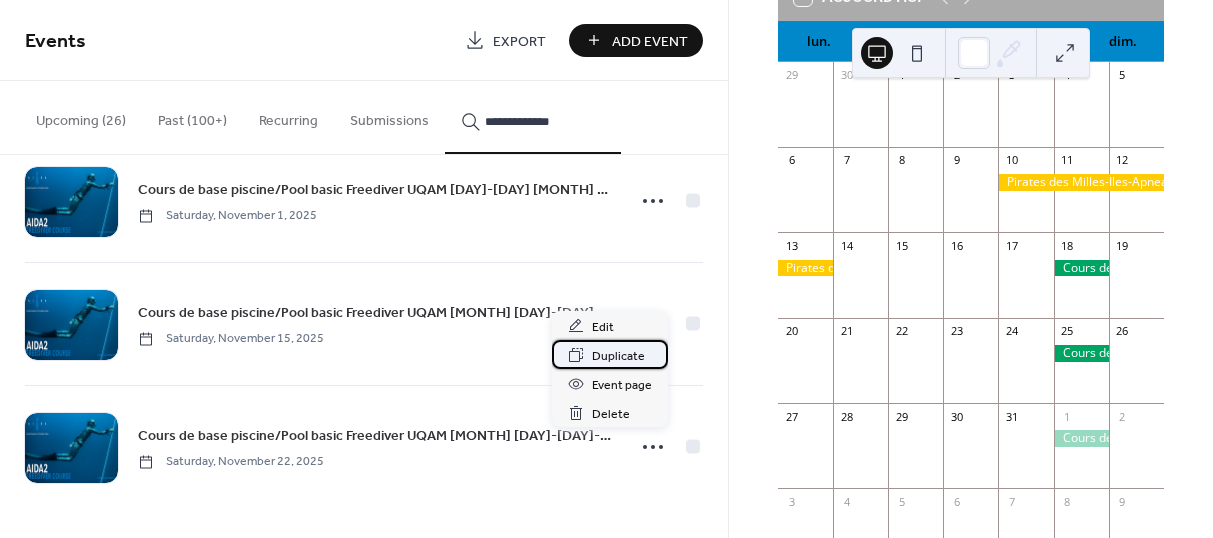 click on "Duplicate" at bounding box center [618, 356] 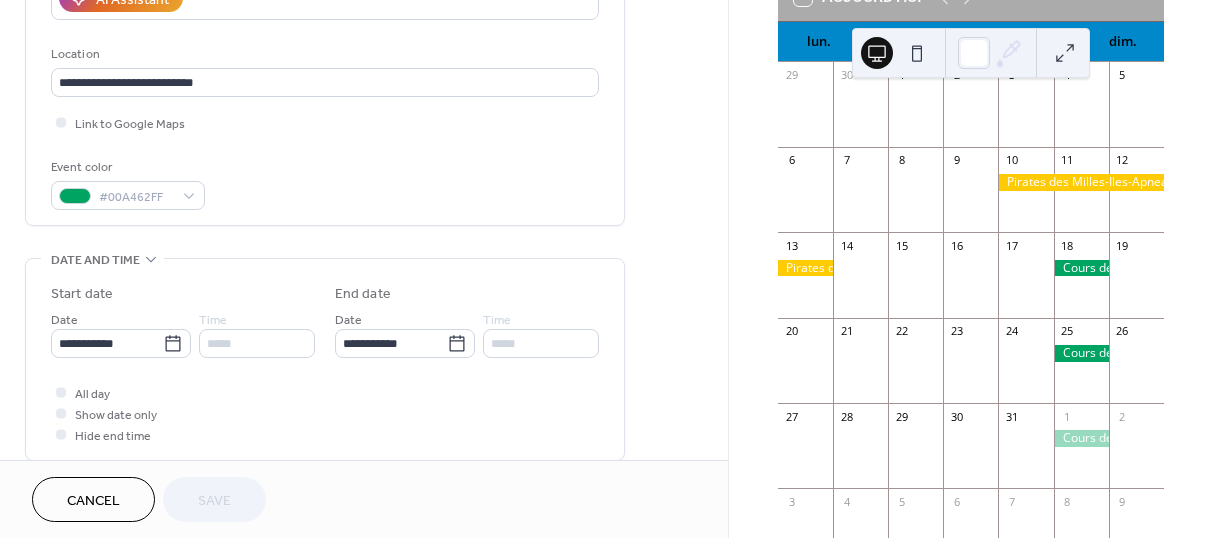 scroll, scrollTop: 449, scrollLeft: 0, axis: vertical 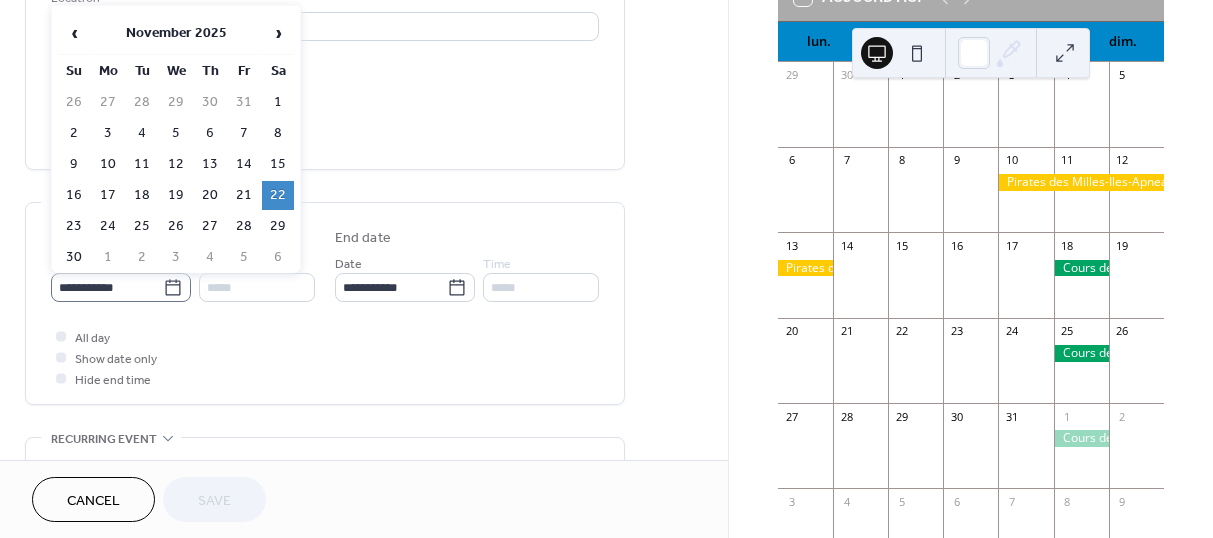 click 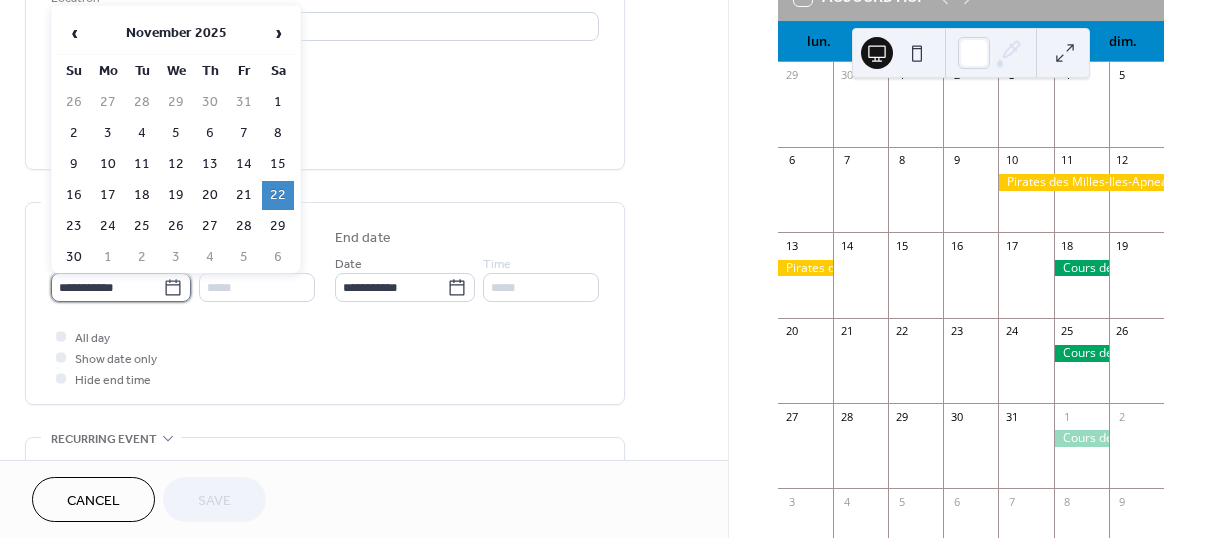 click on "**********" at bounding box center (107, 287) 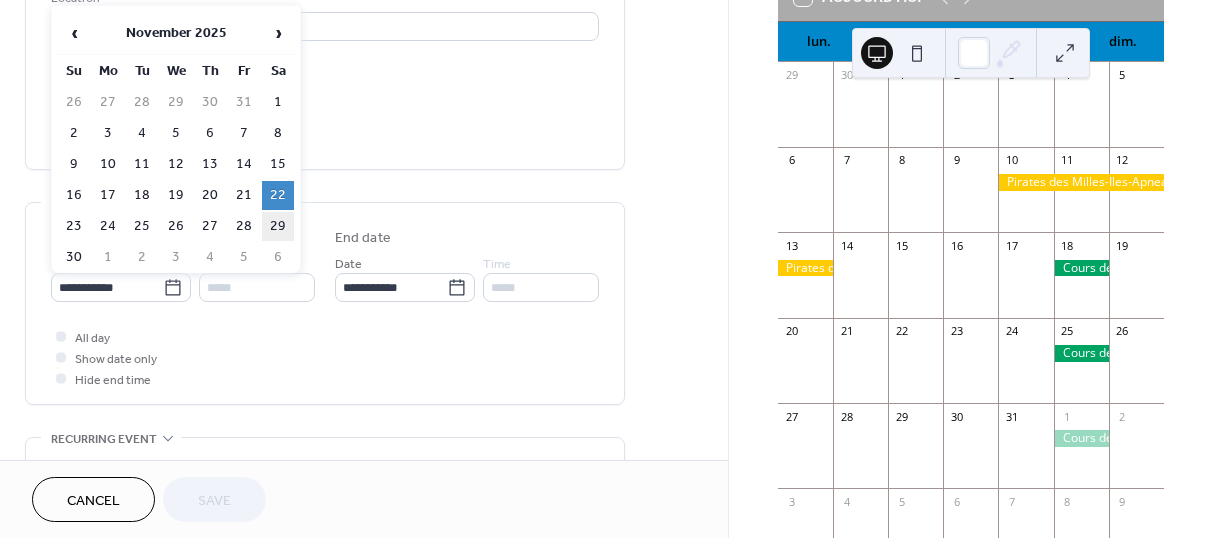 click on "29" at bounding box center [278, 226] 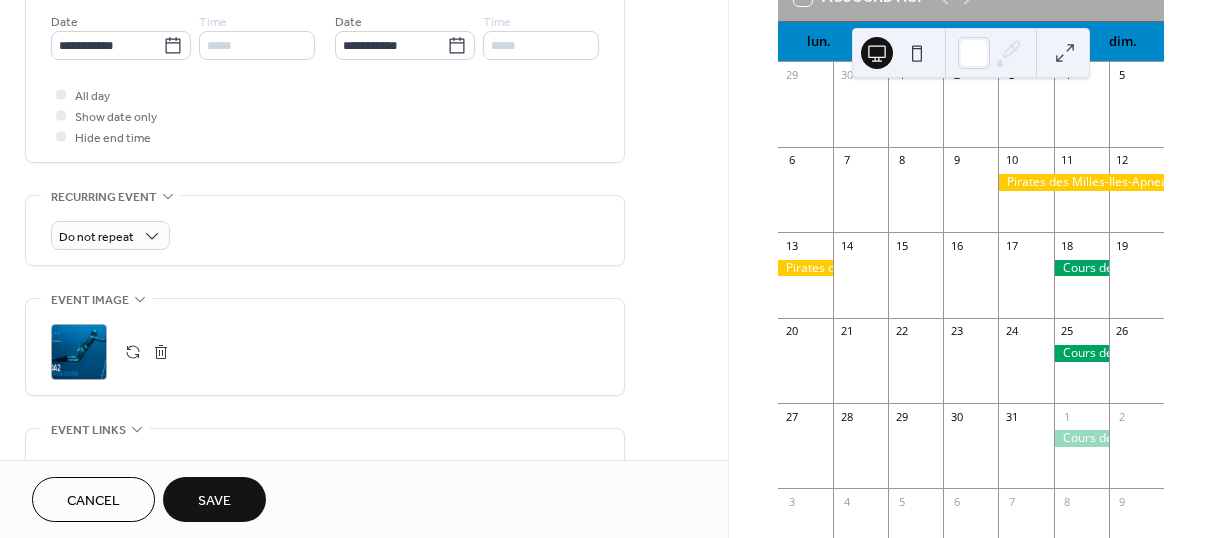 scroll, scrollTop: 692, scrollLeft: 0, axis: vertical 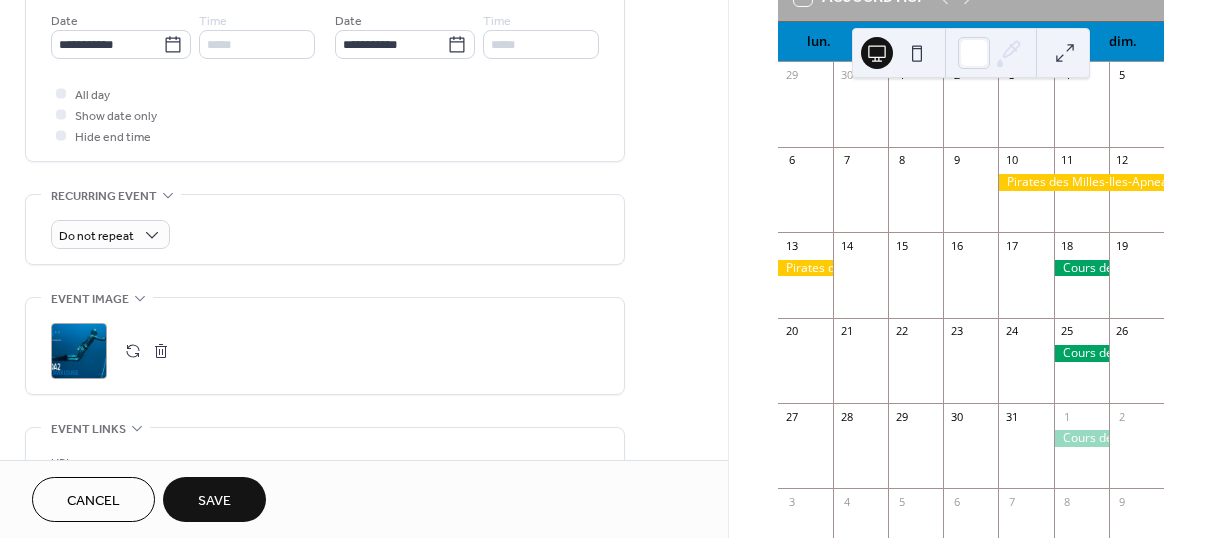 click on "Save" at bounding box center (214, 501) 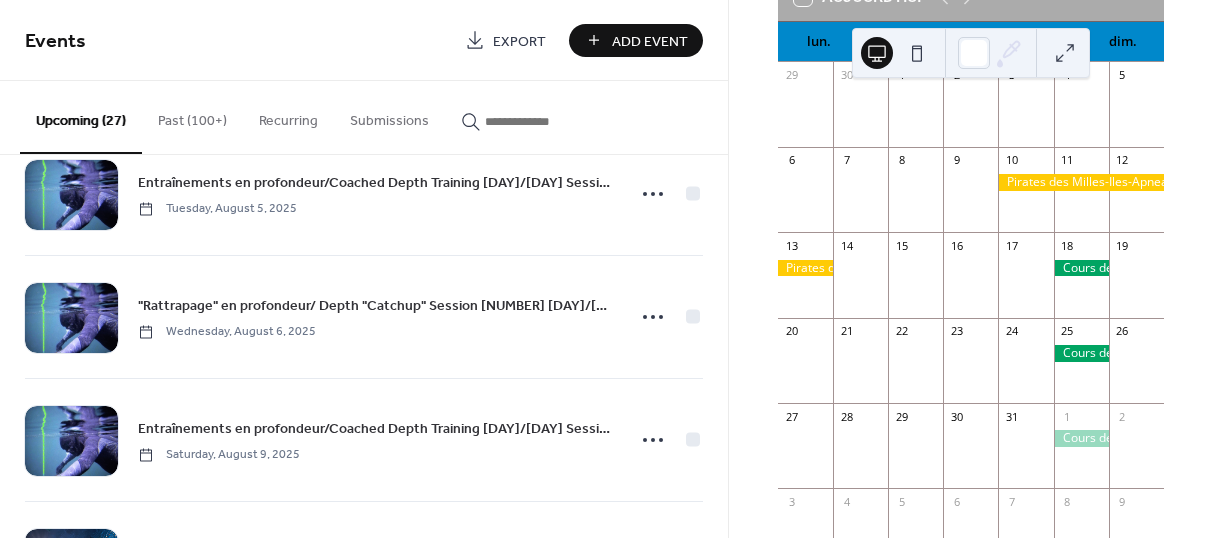 scroll, scrollTop: 201, scrollLeft: 0, axis: vertical 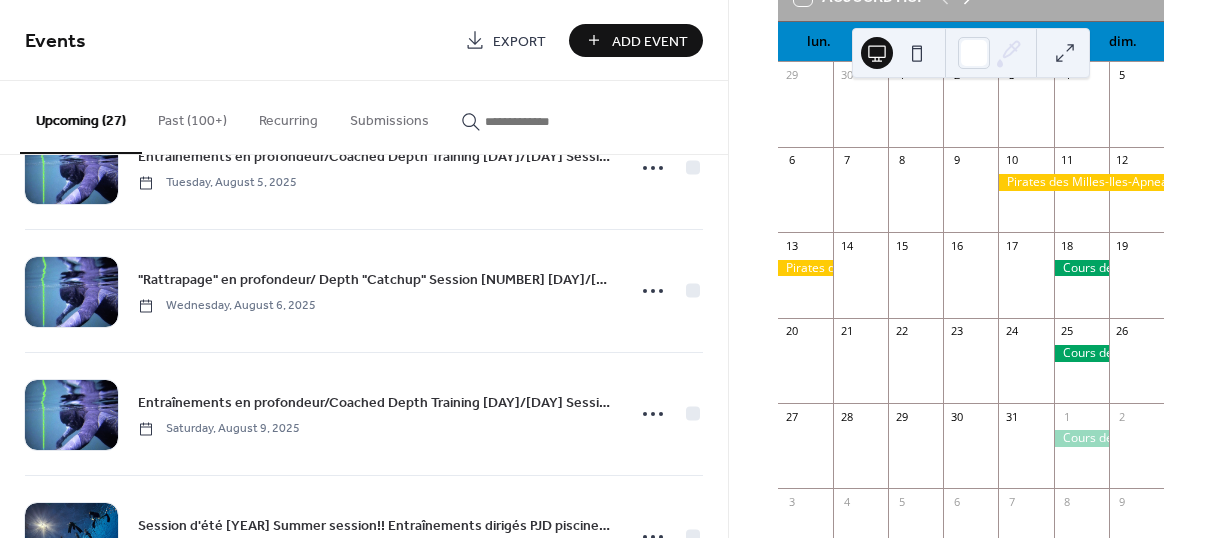 click 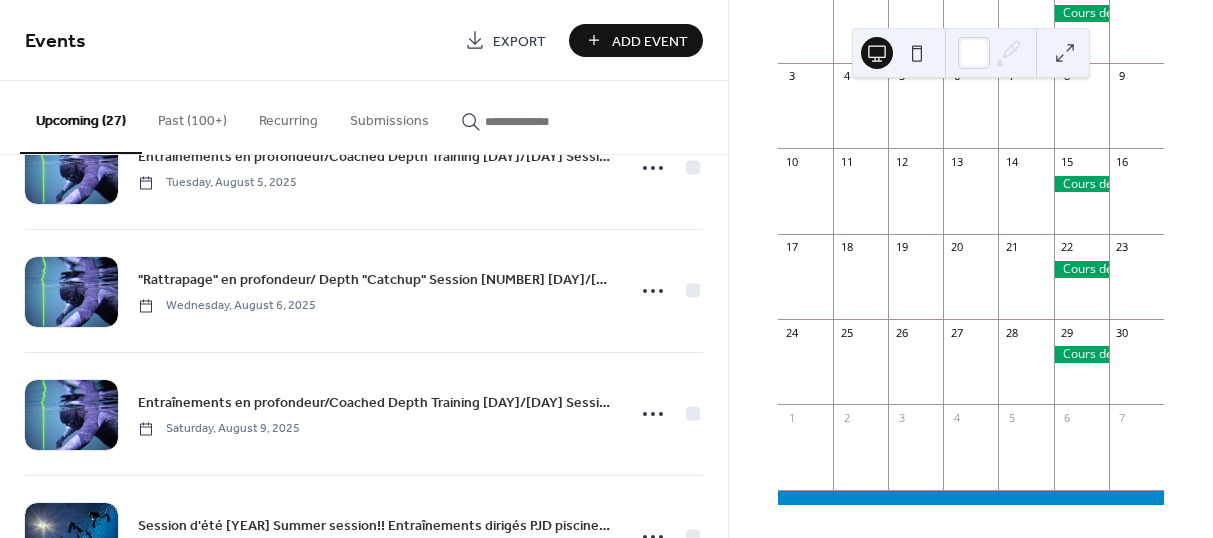 scroll, scrollTop: 0, scrollLeft: 0, axis: both 